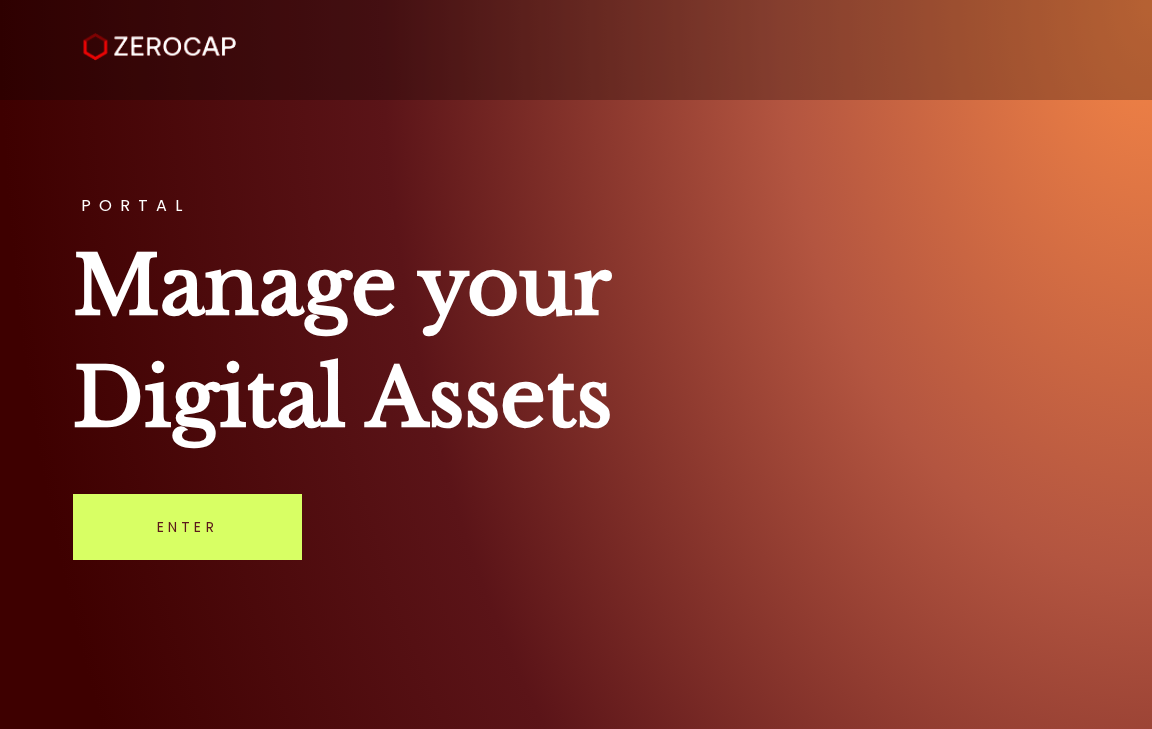 scroll, scrollTop: 0, scrollLeft: 0, axis: both 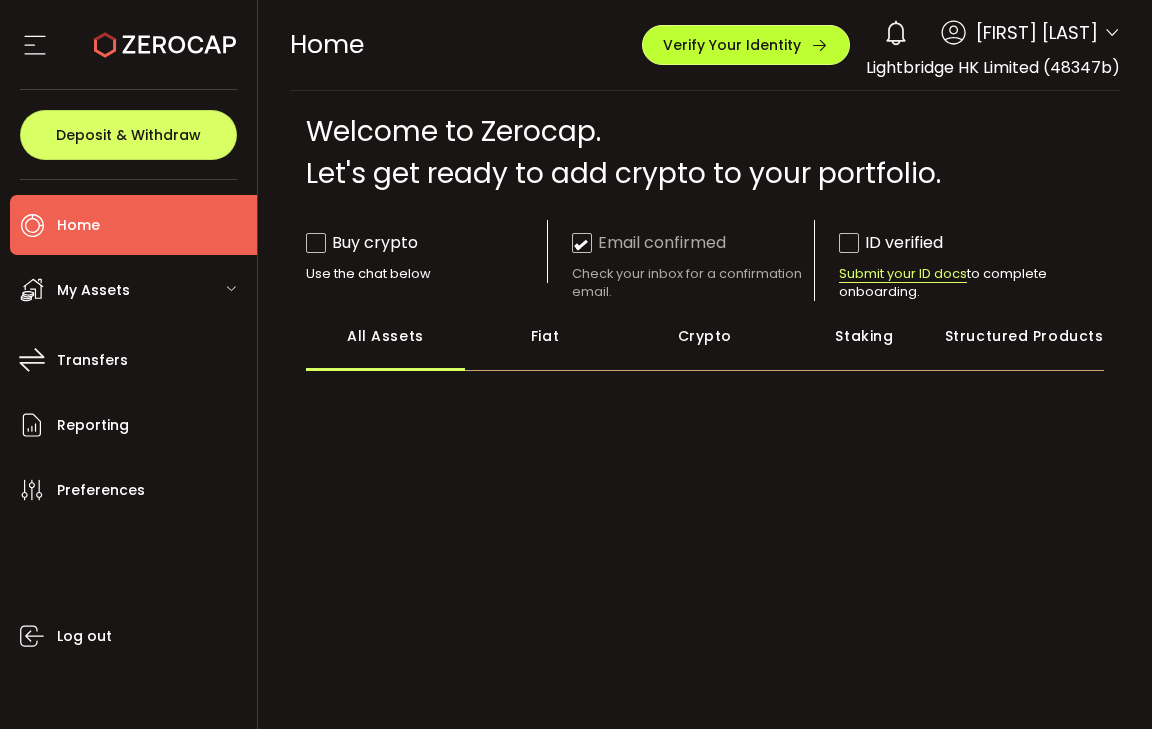 click on "Verify Your Identity" at bounding box center [732, 45] 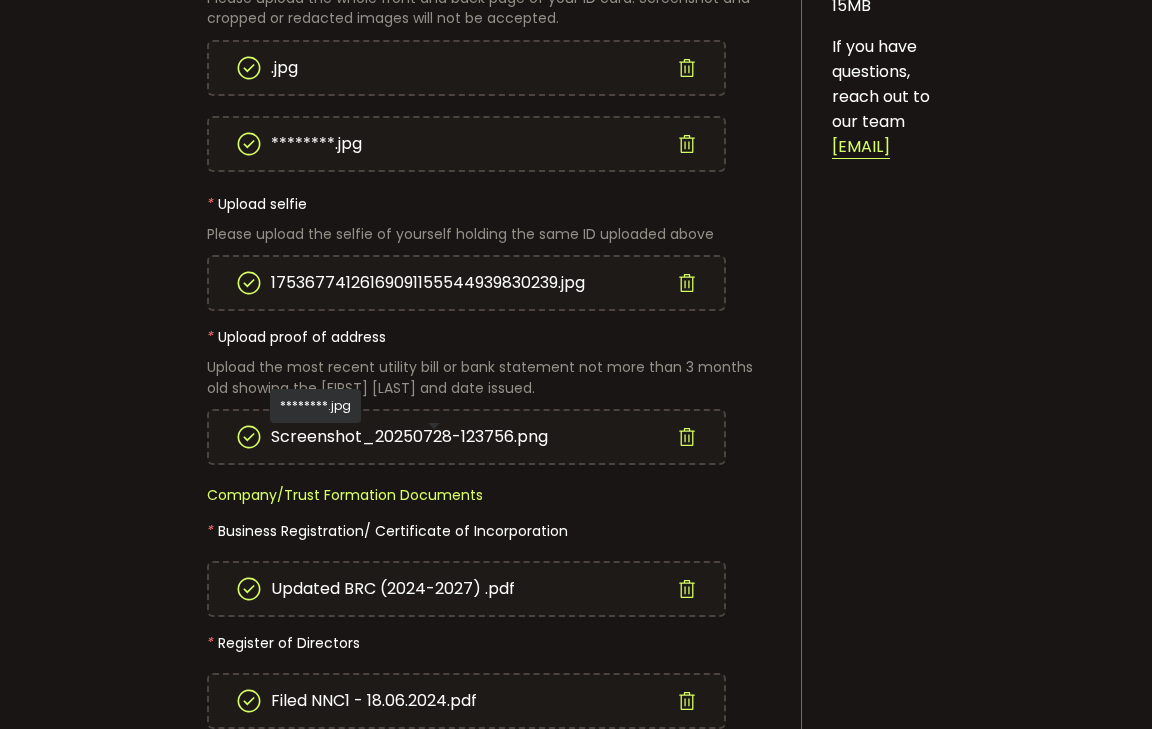 scroll, scrollTop: 400, scrollLeft: 0, axis: vertical 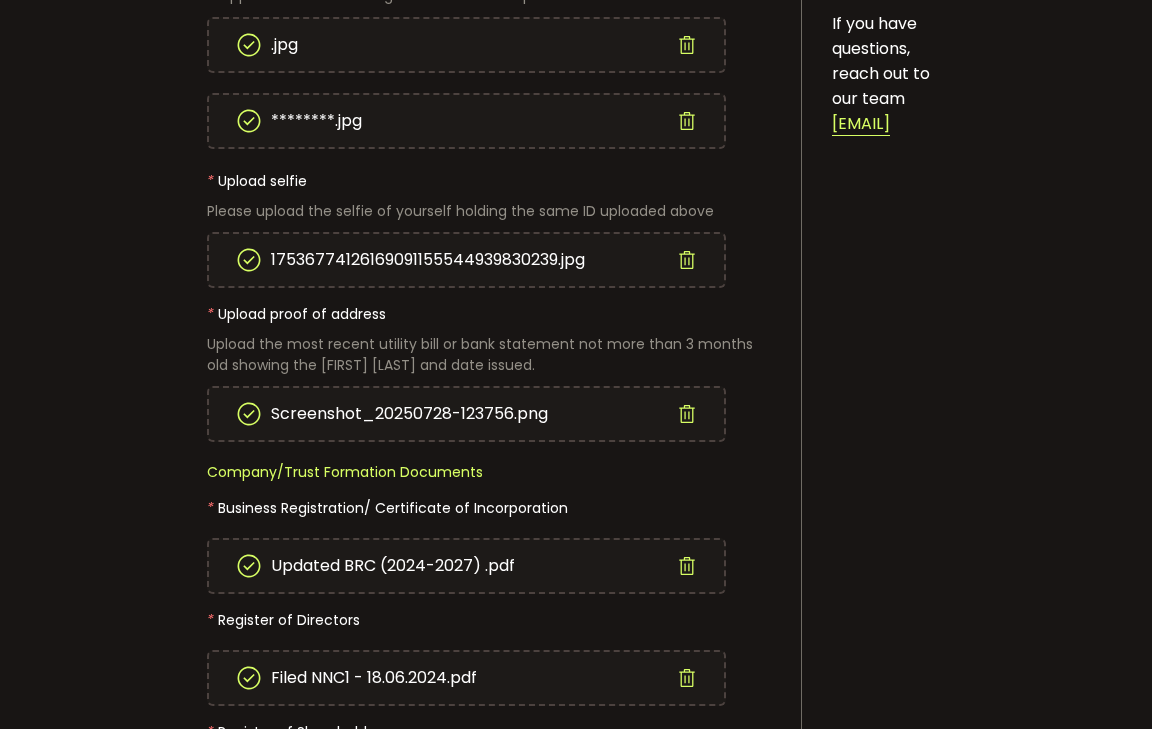click 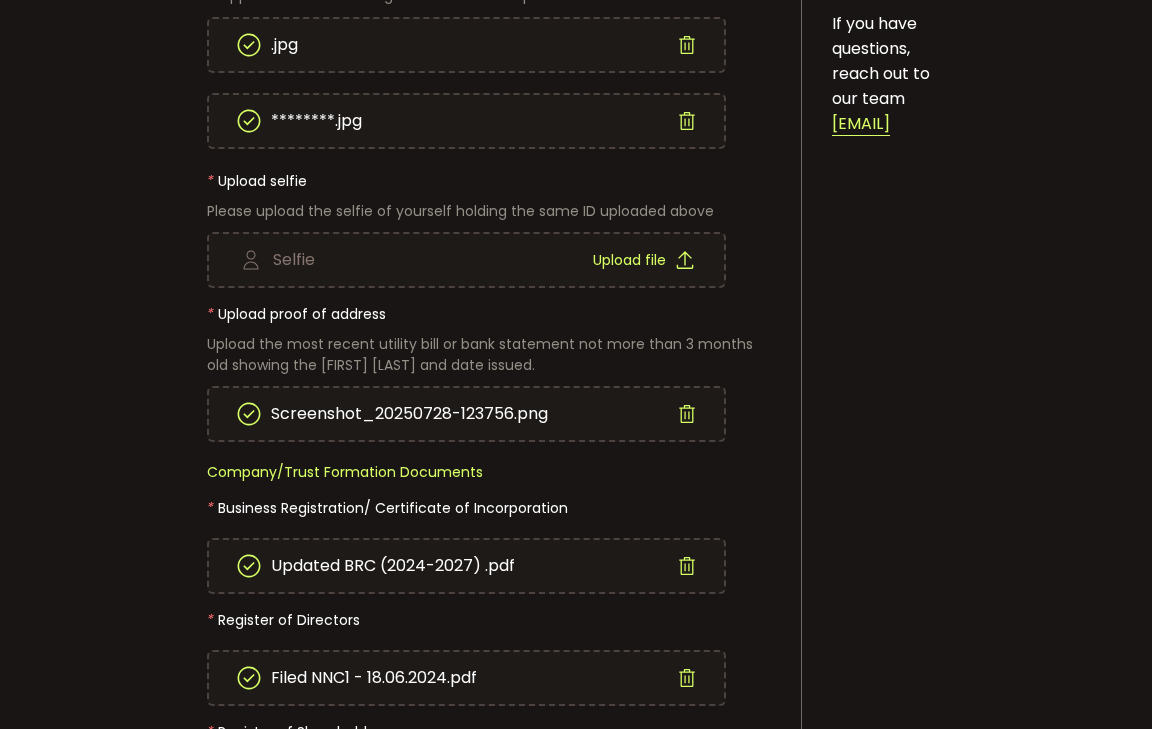 click on "Upload file" at bounding box center (629, 260) 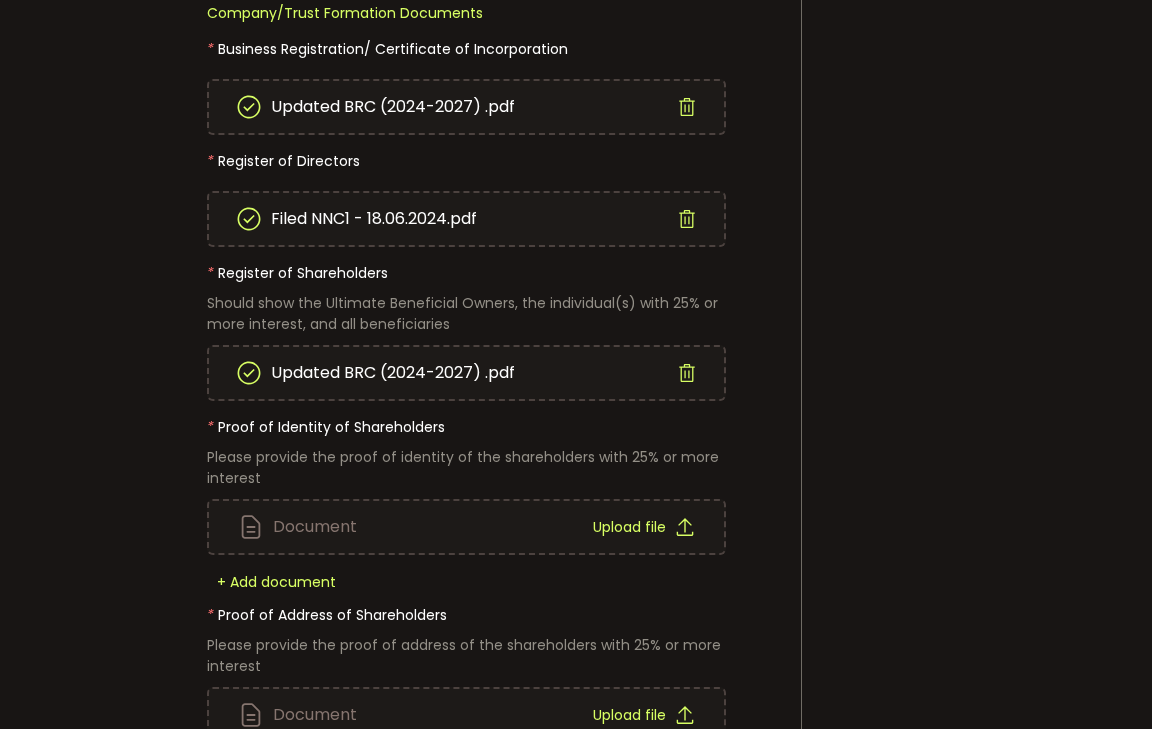 scroll, scrollTop: 900, scrollLeft: 0, axis: vertical 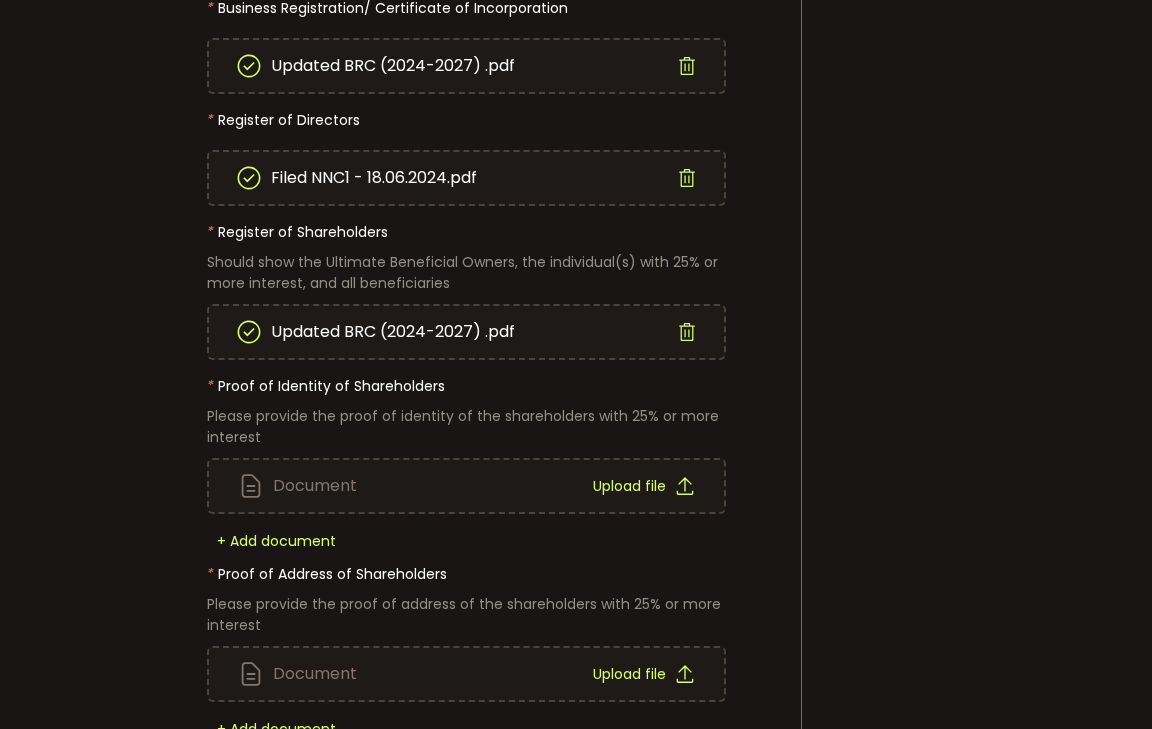 click on "Upload file" at bounding box center (629, 486) 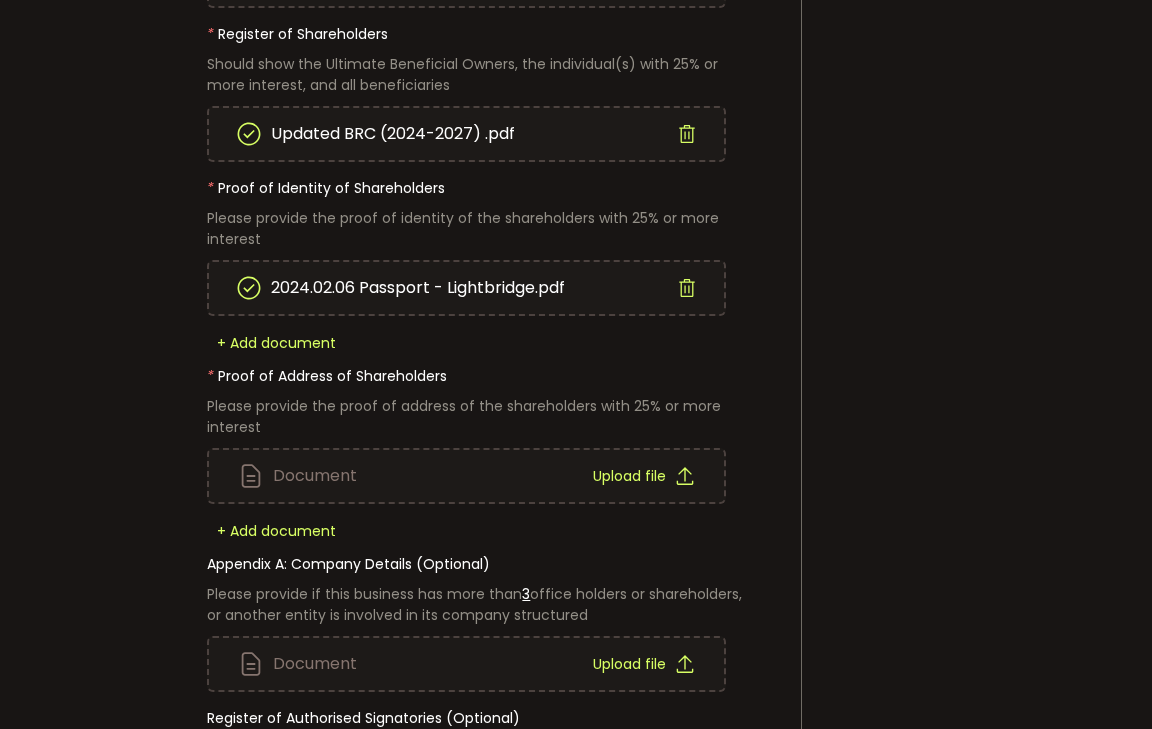 scroll, scrollTop: 1100, scrollLeft: 0, axis: vertical 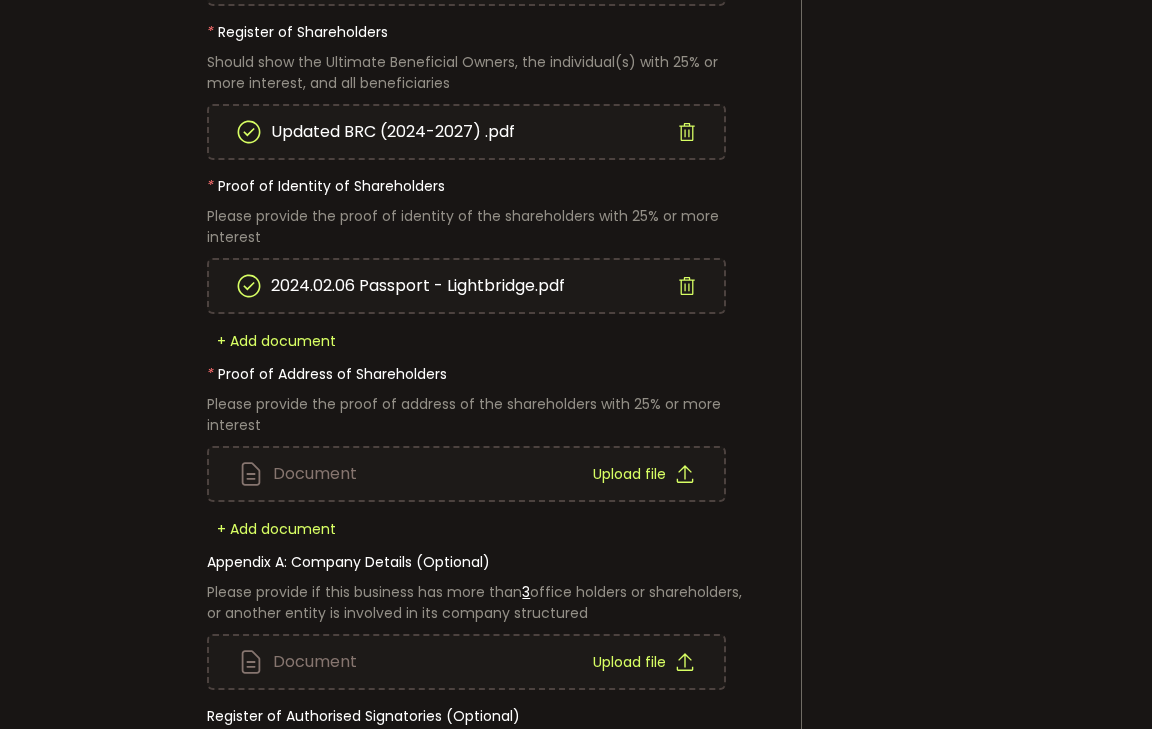 click on "Upload file" at bounding box center (629, 474) 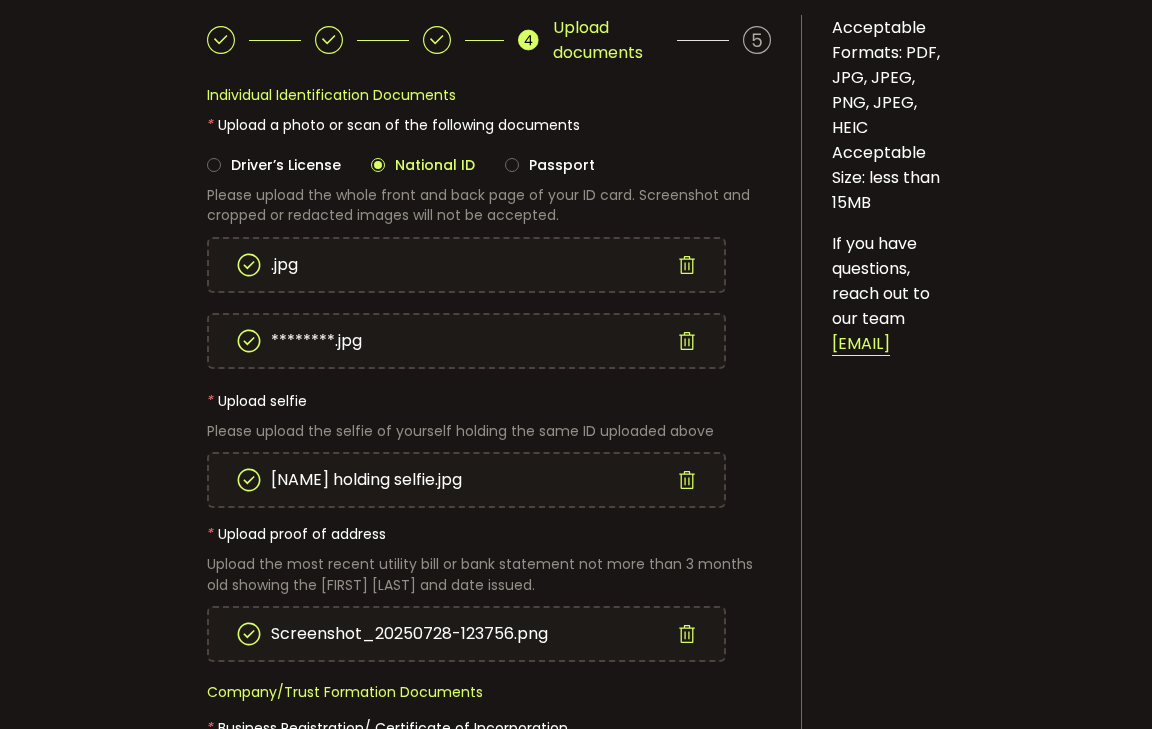 scroll, scrollTop: 127, scrollLeft: 0, axis: vertical 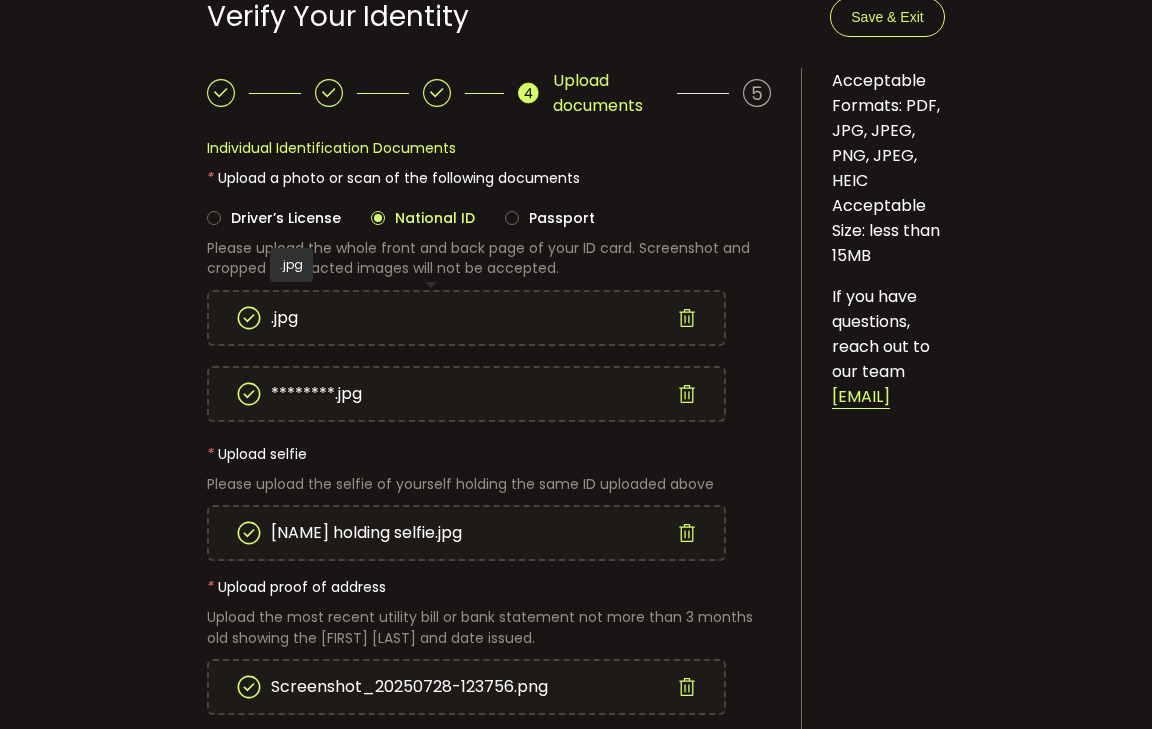 click on ".jpg" at bounding box center [284, 318] 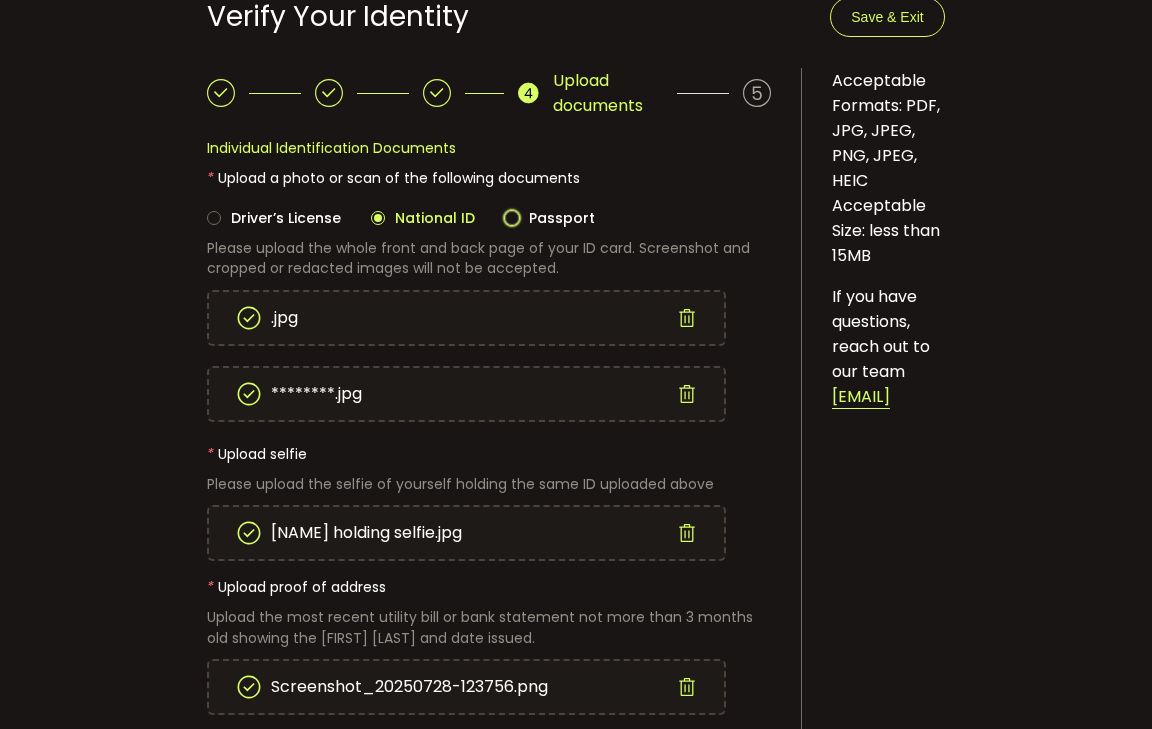 click on "Passport" at bounding box center [557, 218] 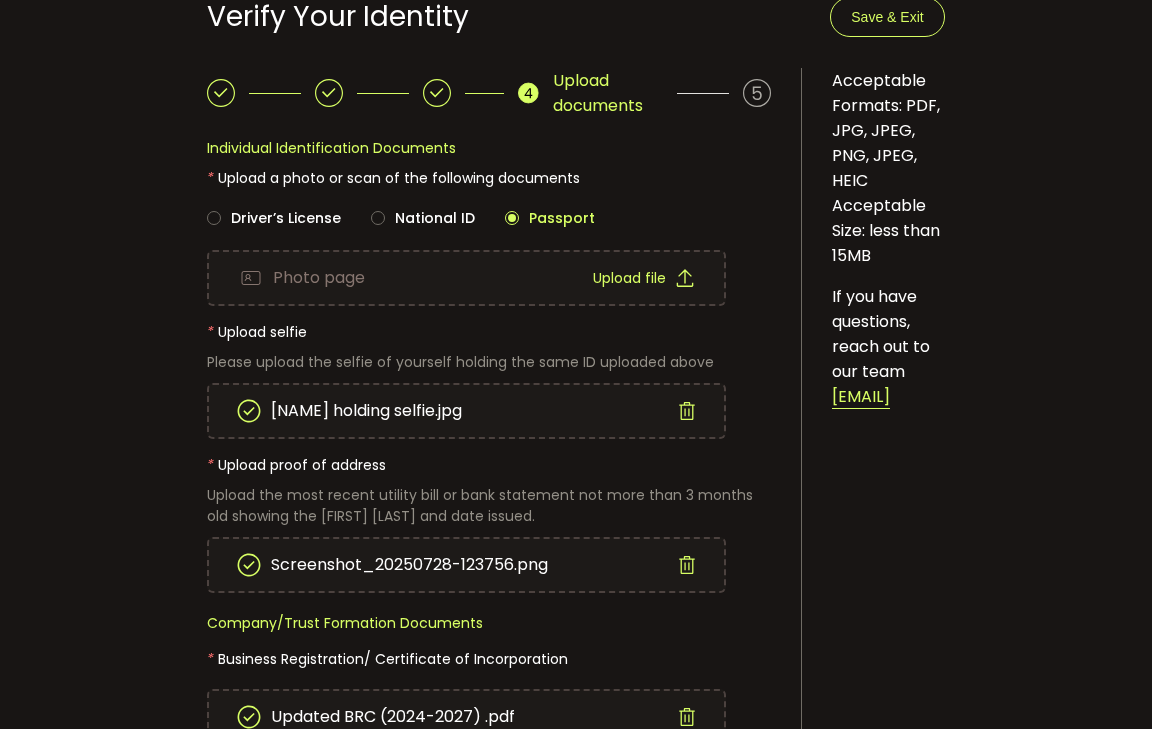 click on "Upload file" at bounding box center [629, 278] 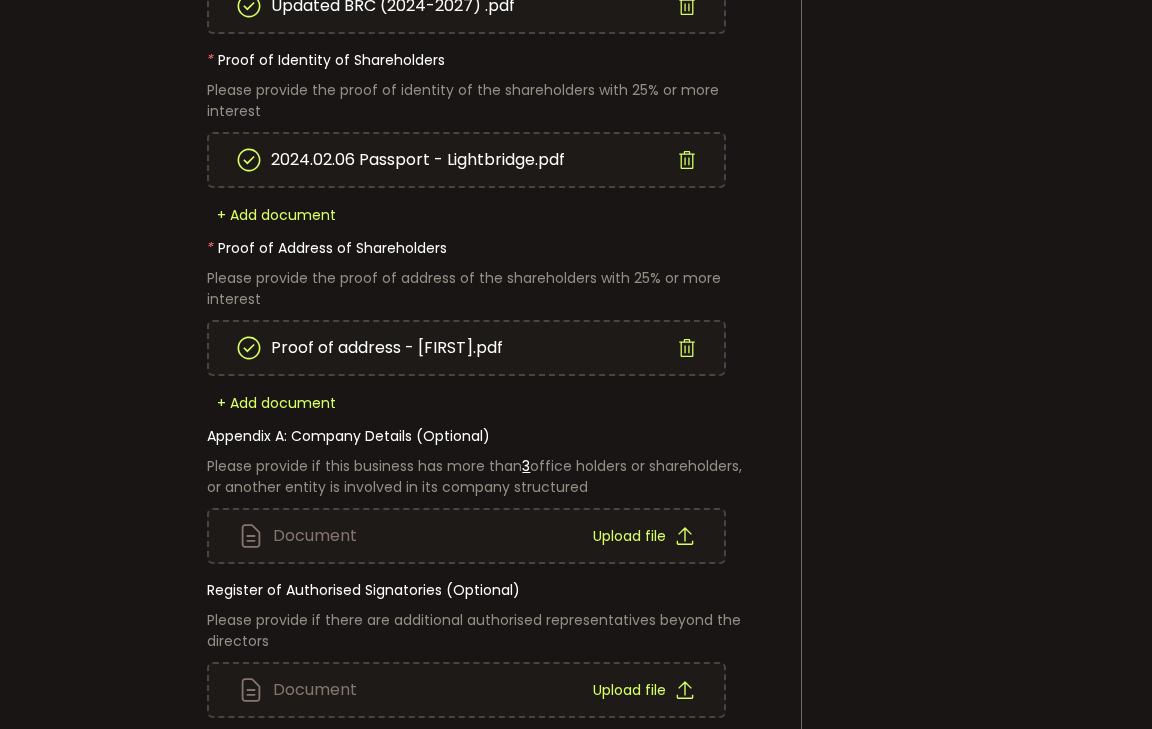 scroll, scrollTop: 1205, scrollLeft: 0, axis: vertical 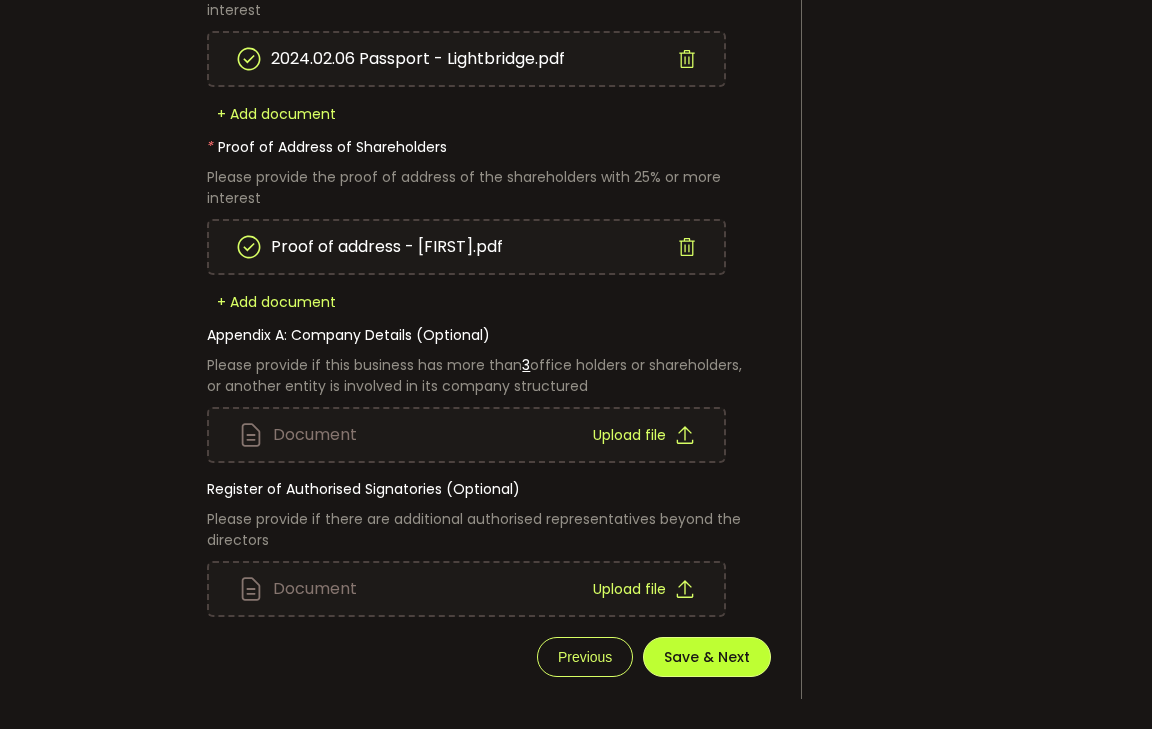 click on "Save & Next" at bounding box center (707, 657) 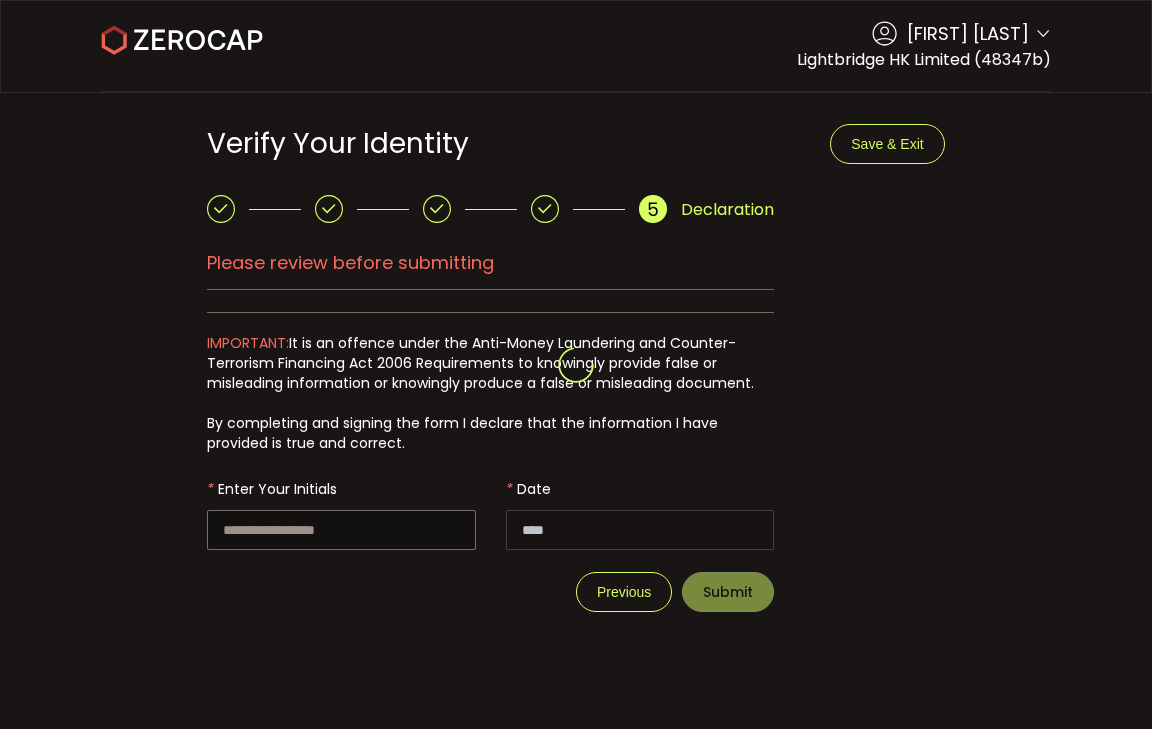 scroll, scrollTop: 0, scrollLeft: 0, axis: both 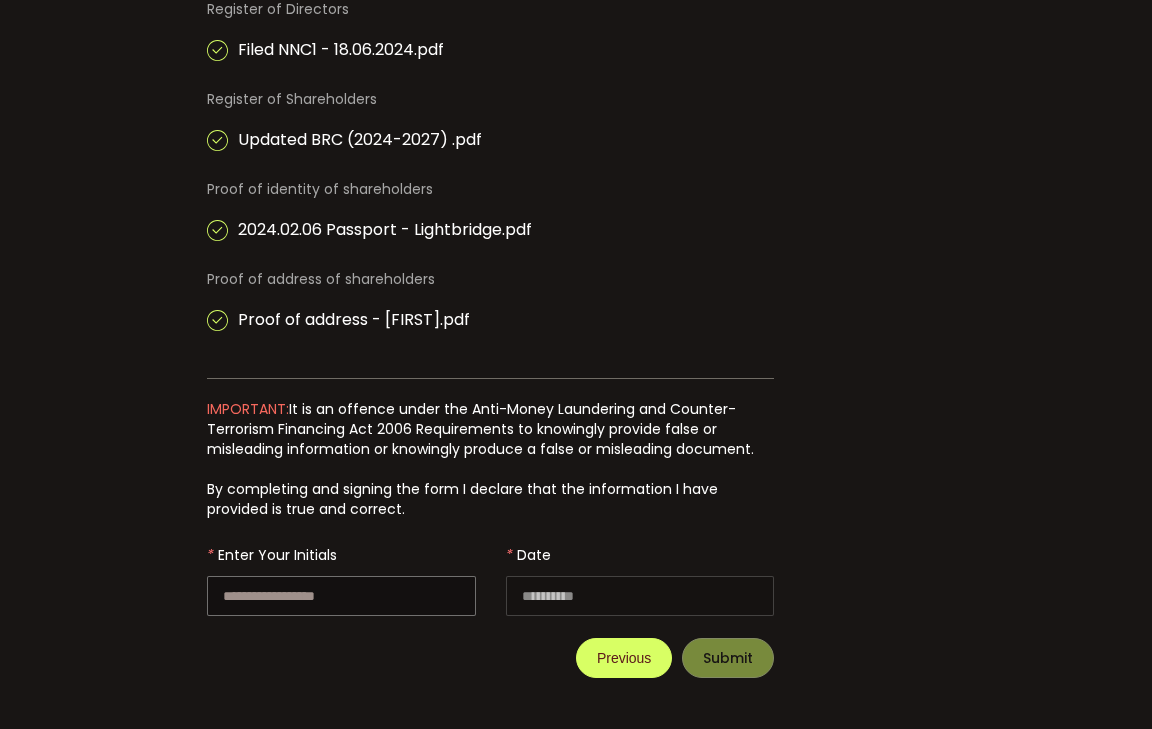 click on "Previous" at bounding box center [624, 658] 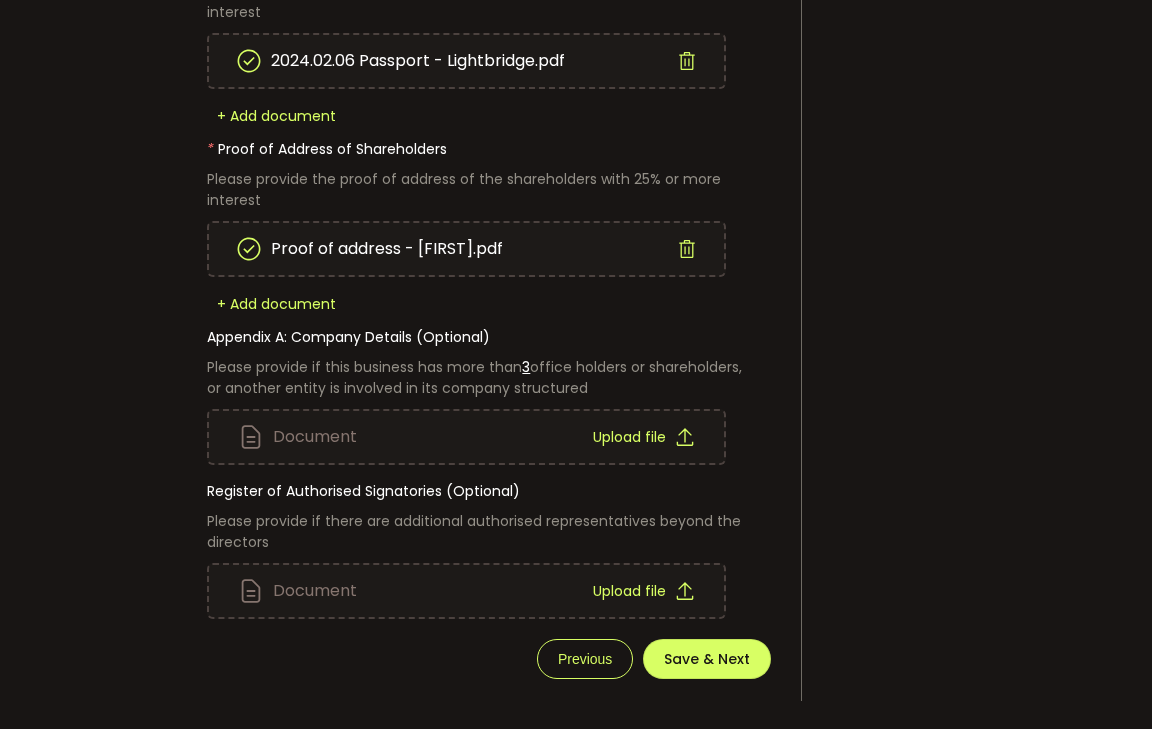 scroll, scrollTop: 1205, scrollLeft: 0, axis: vertical 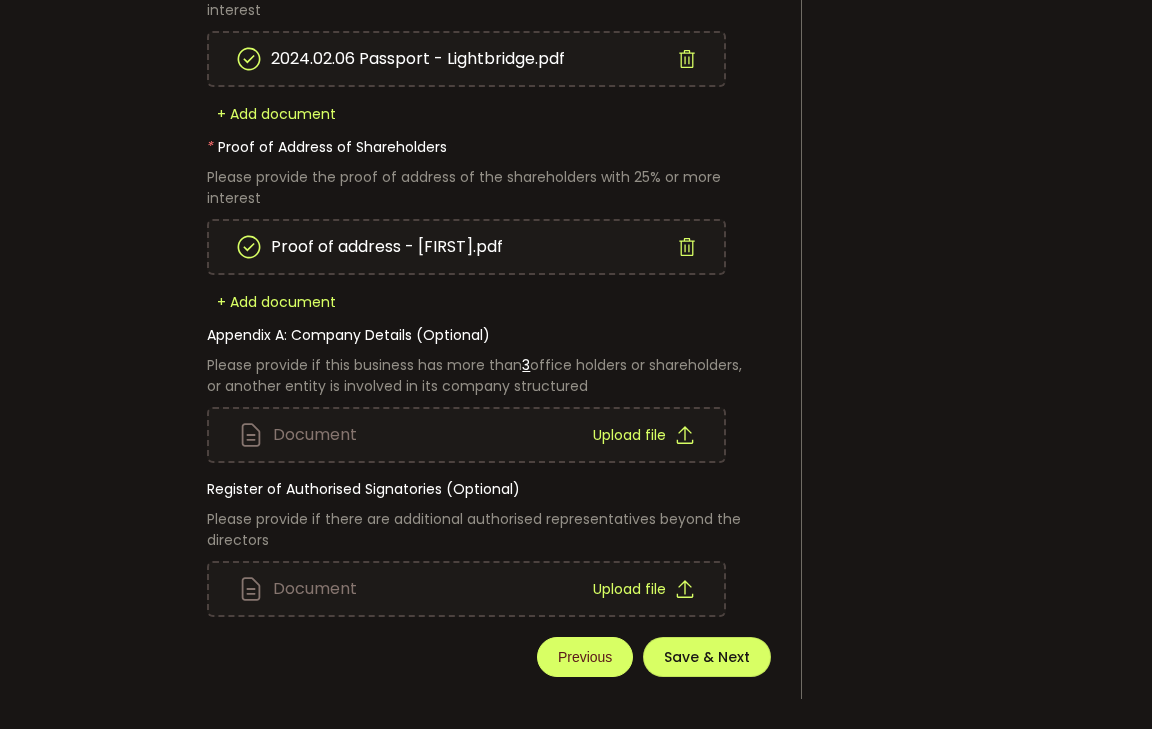 click on "Previous" at bounding box center (585, 657) 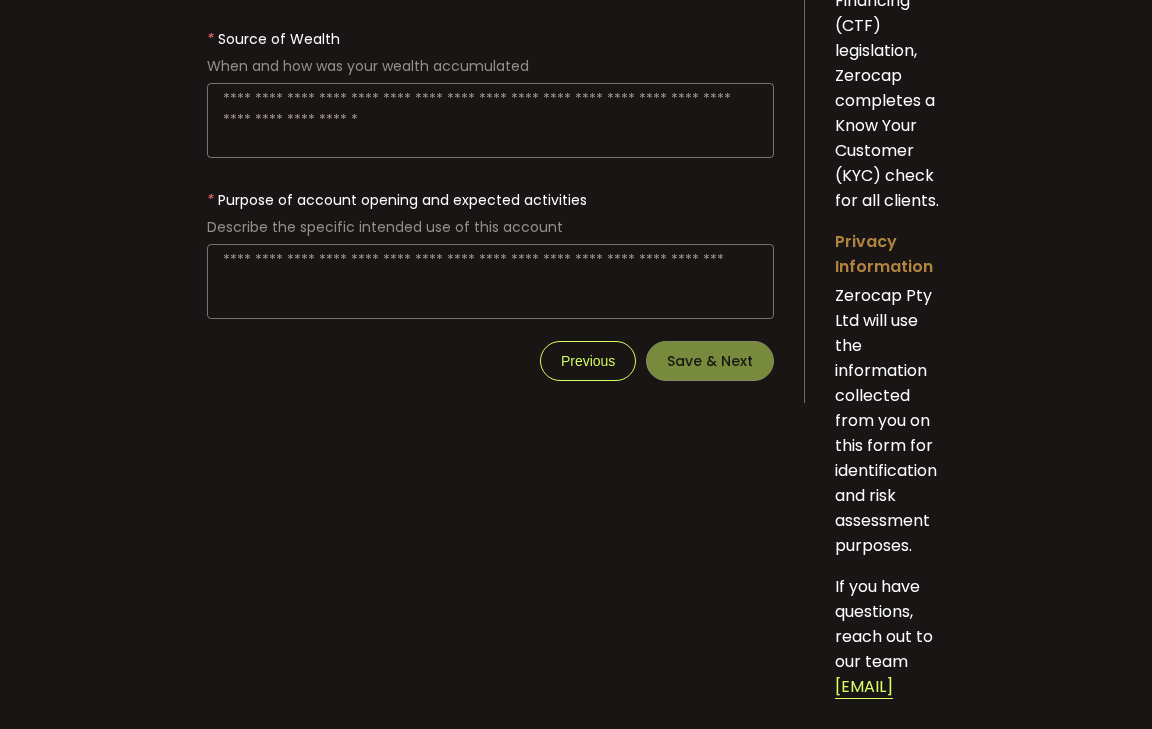 scroll, scrollTop: 0, scrollLeft: 0, axis: both 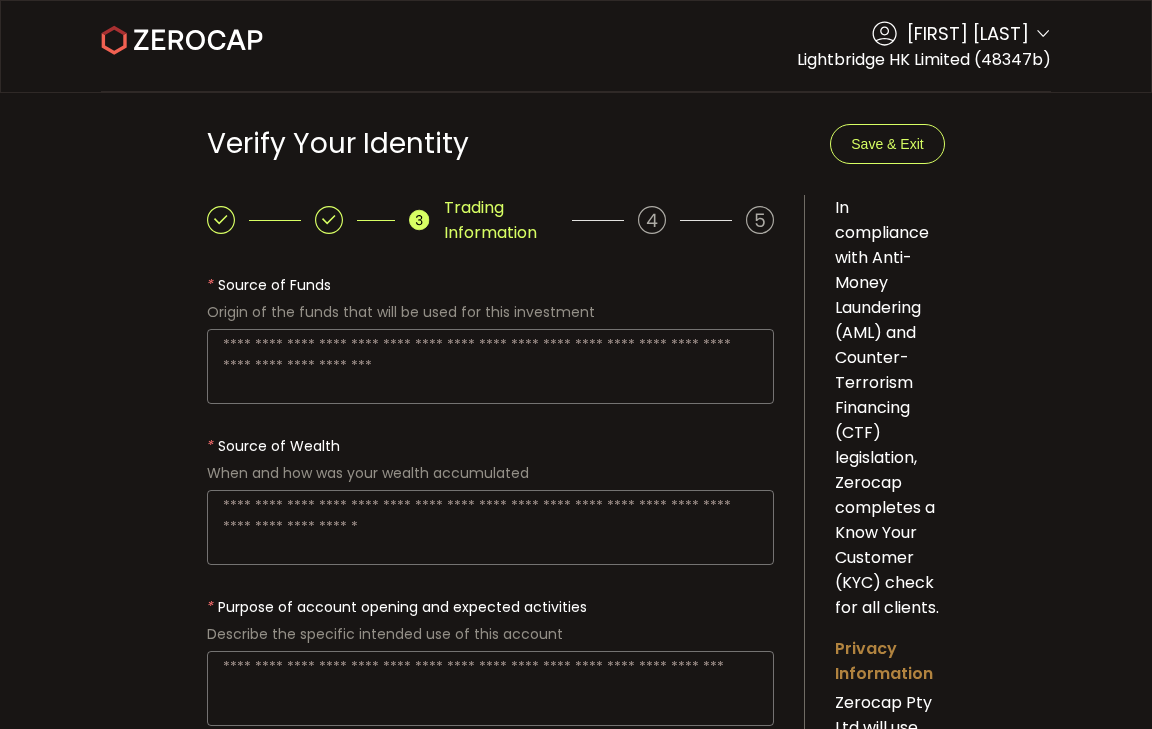 type on "**********" 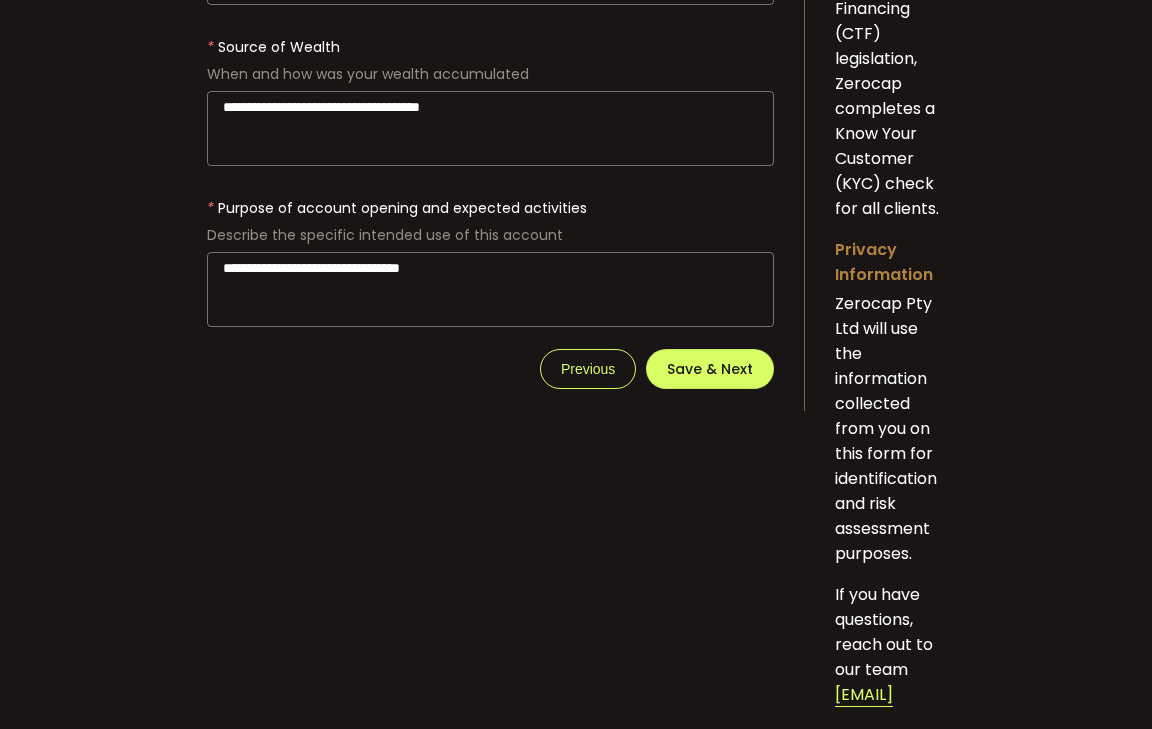 scroll, scrollTop: 432, scrollLeft: 0, axis: vertical 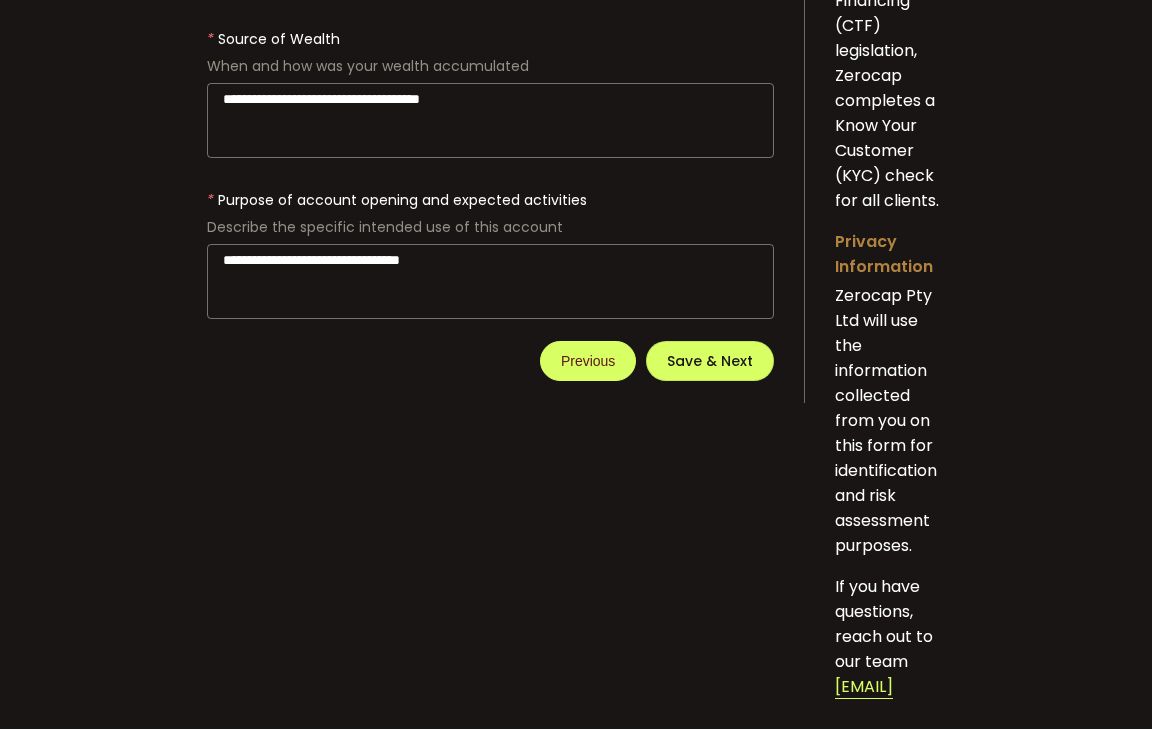 click on "Previous" at bounding box center [588, 361] 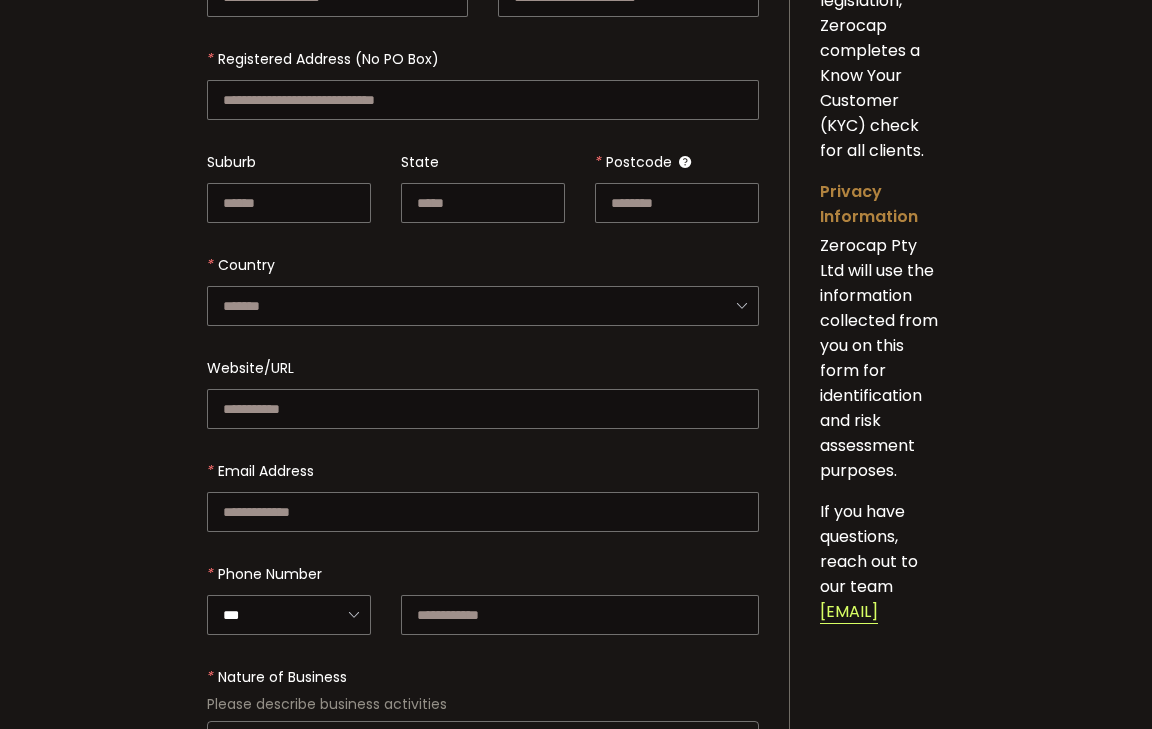 scroll, scrollTop: 0, scrollLeft: 0, axis: both 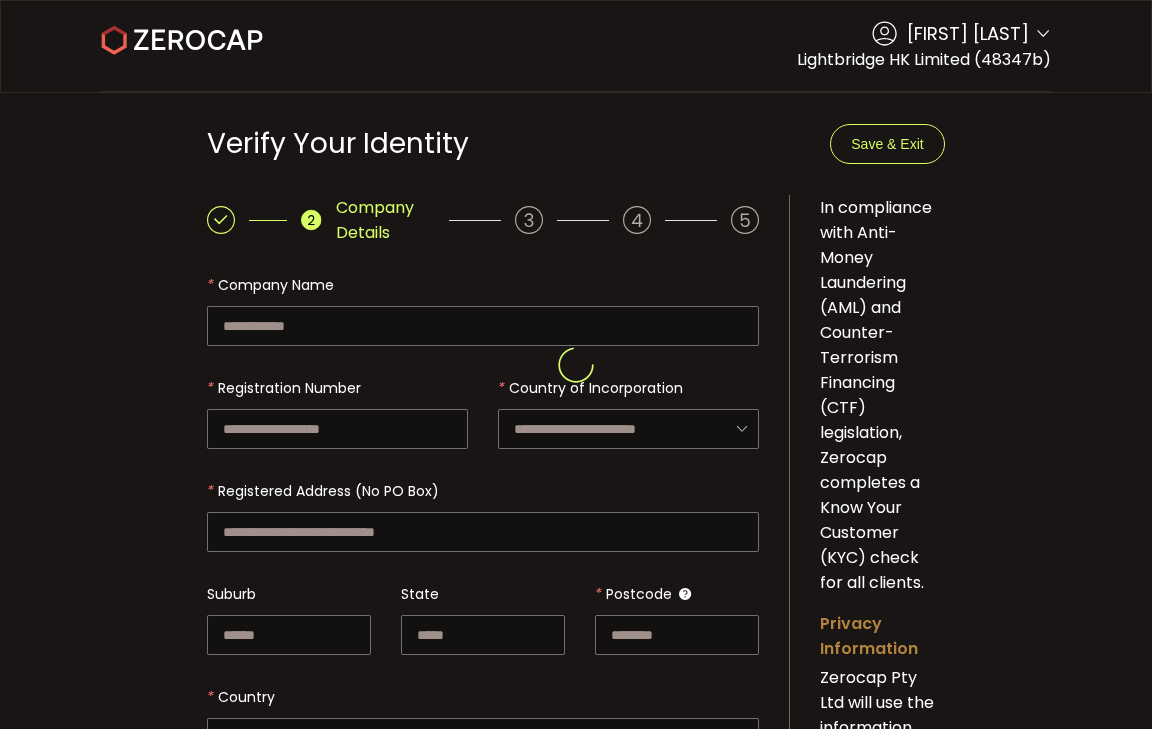 type on "**" 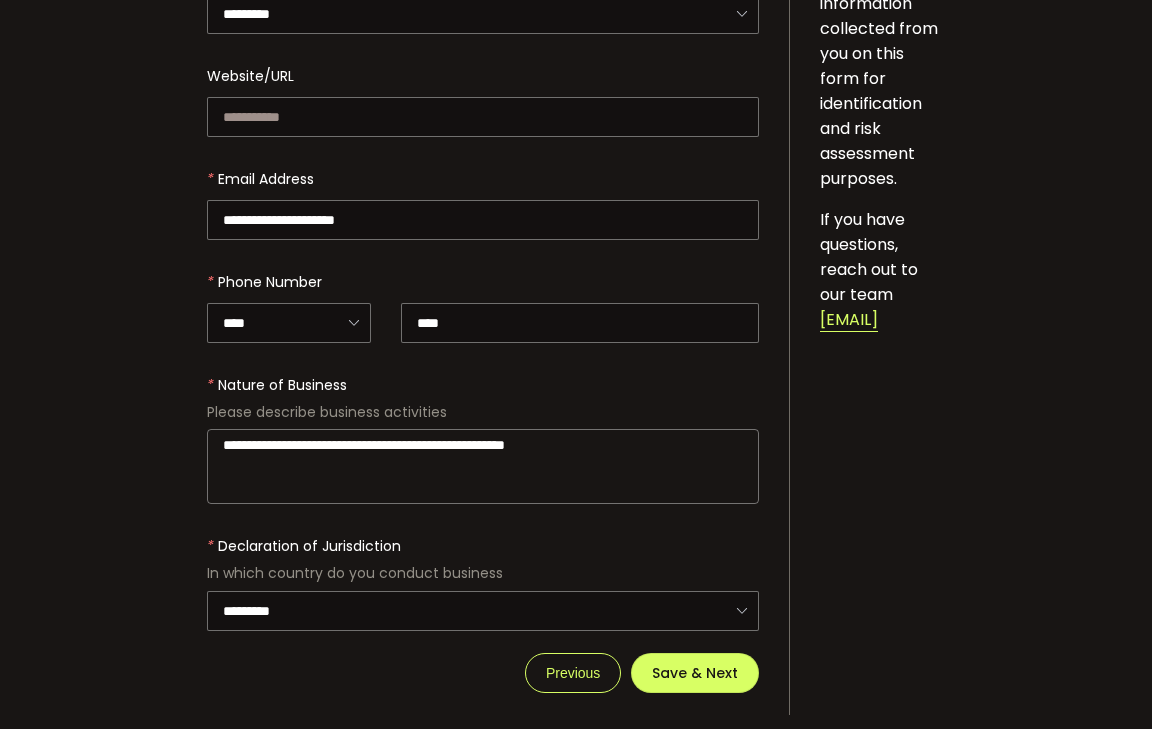 scroll, scrollTop: 731, scrollLeft: 0, axis: vertical 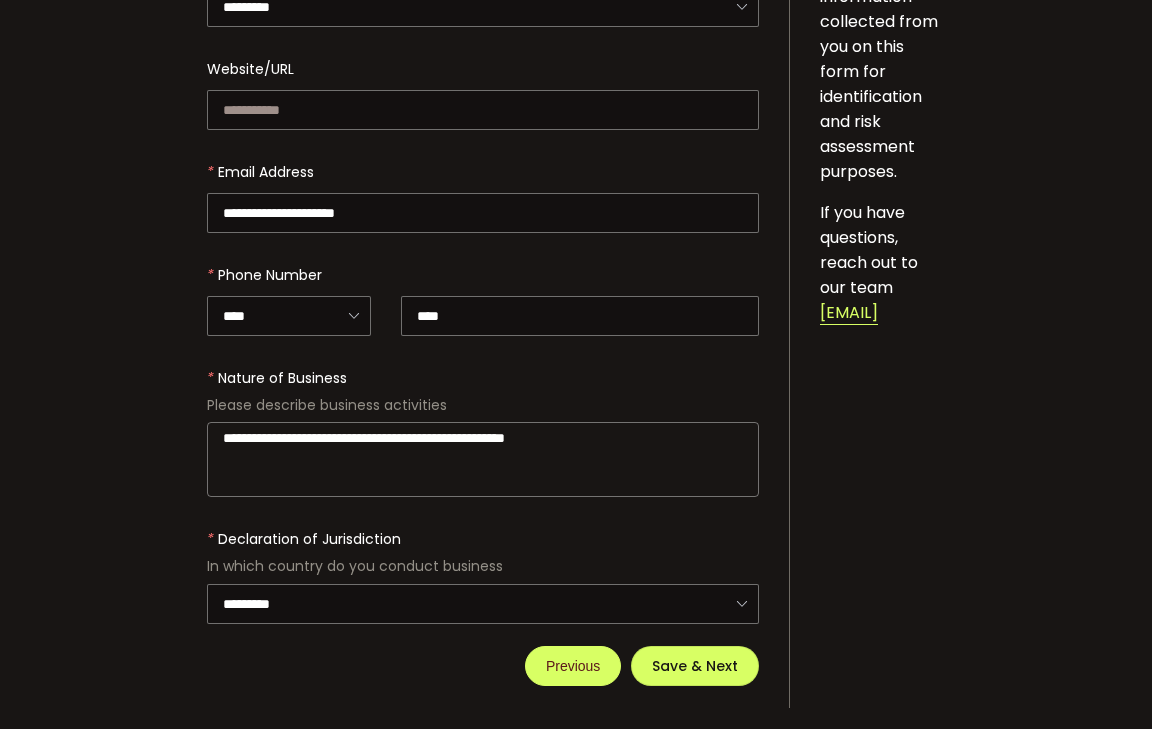 click on "Previous" at bounding box center [573, 666] 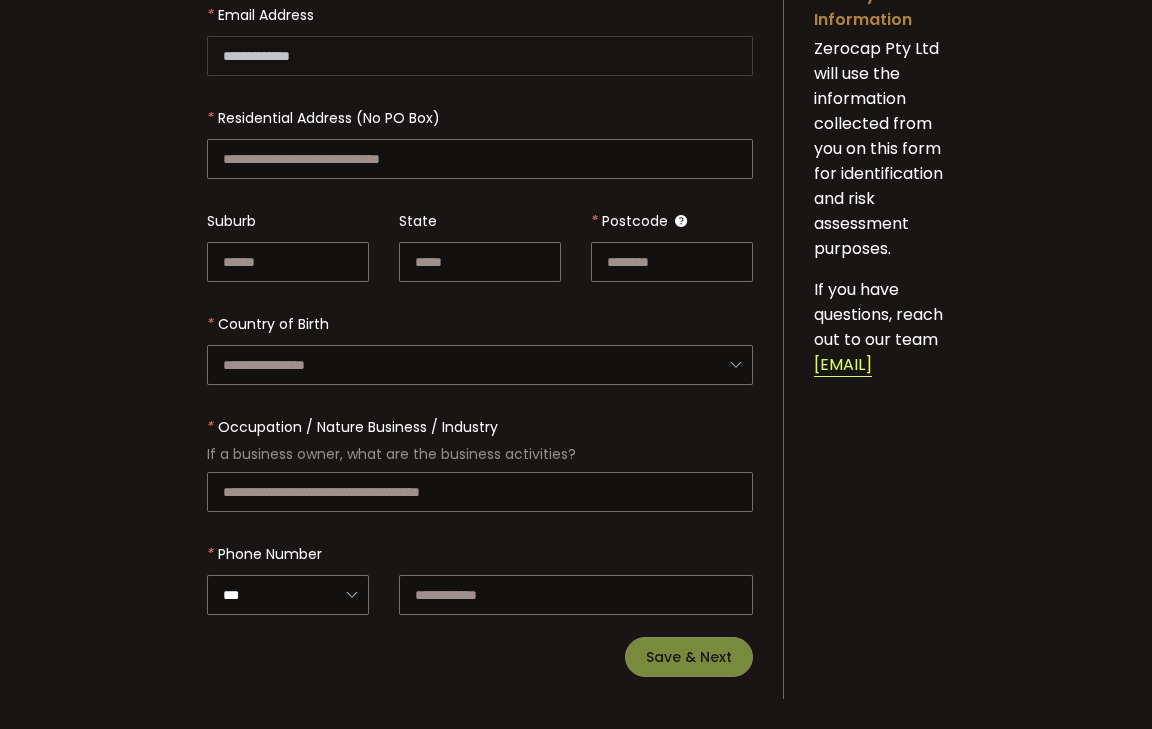 scroll, scrollTop: 0, scrollLeft: 0, axis: both 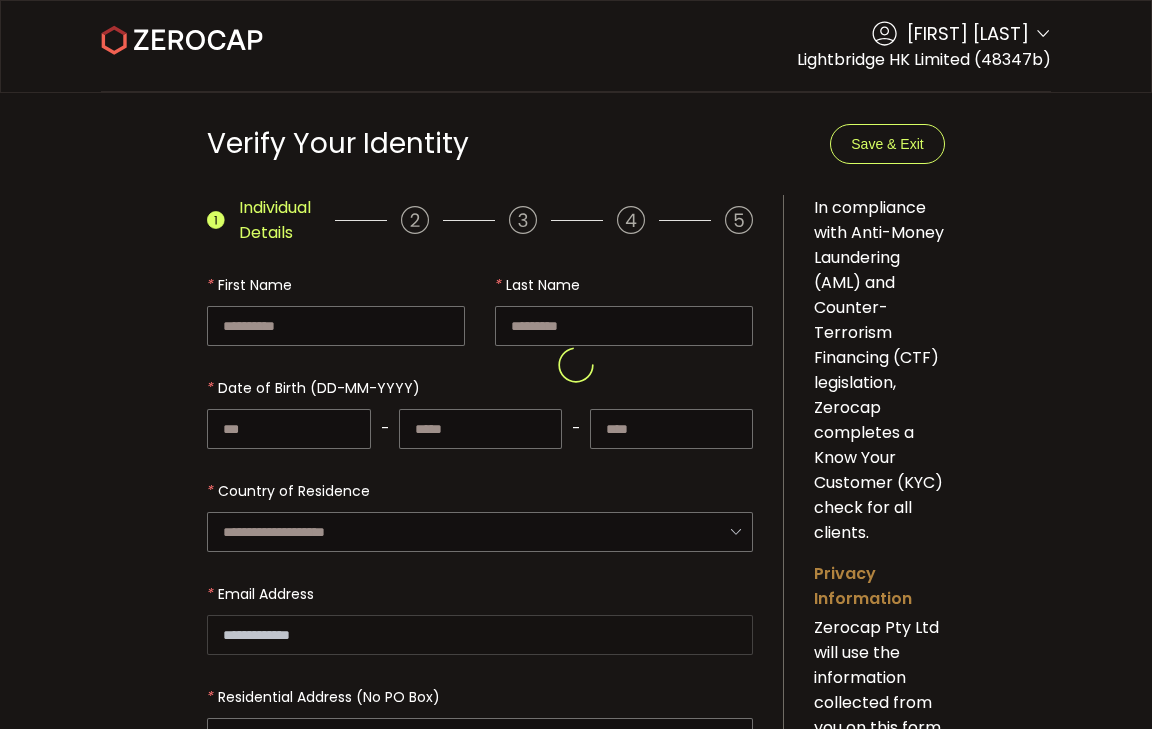 type on "**********" 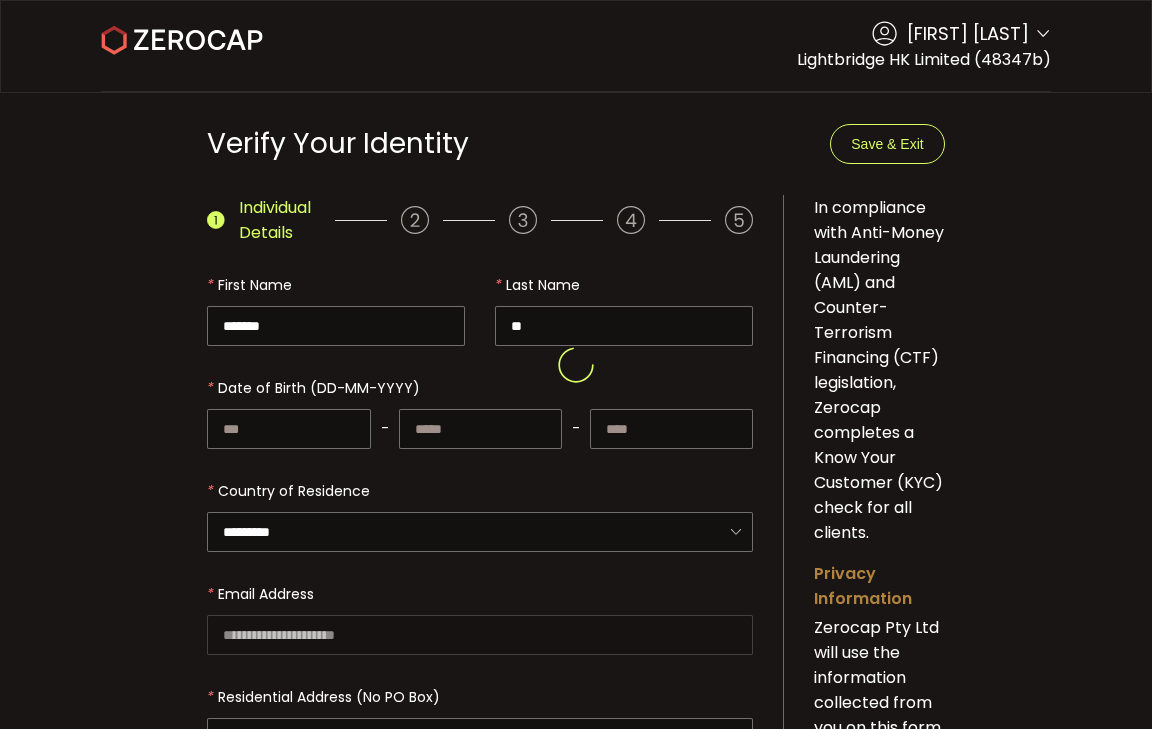 type on "****" 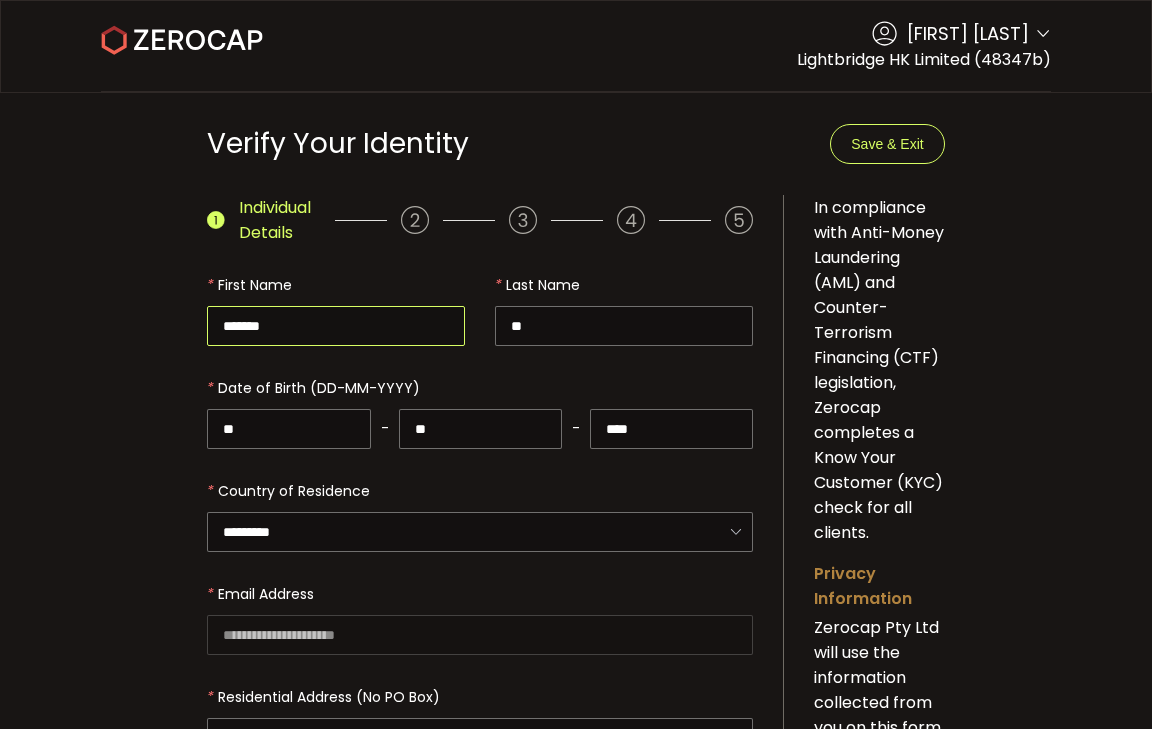 drag, startPoint x: 346, startPoint y: 326, endPoint x: 46, endPoint y: 326, distance: 300 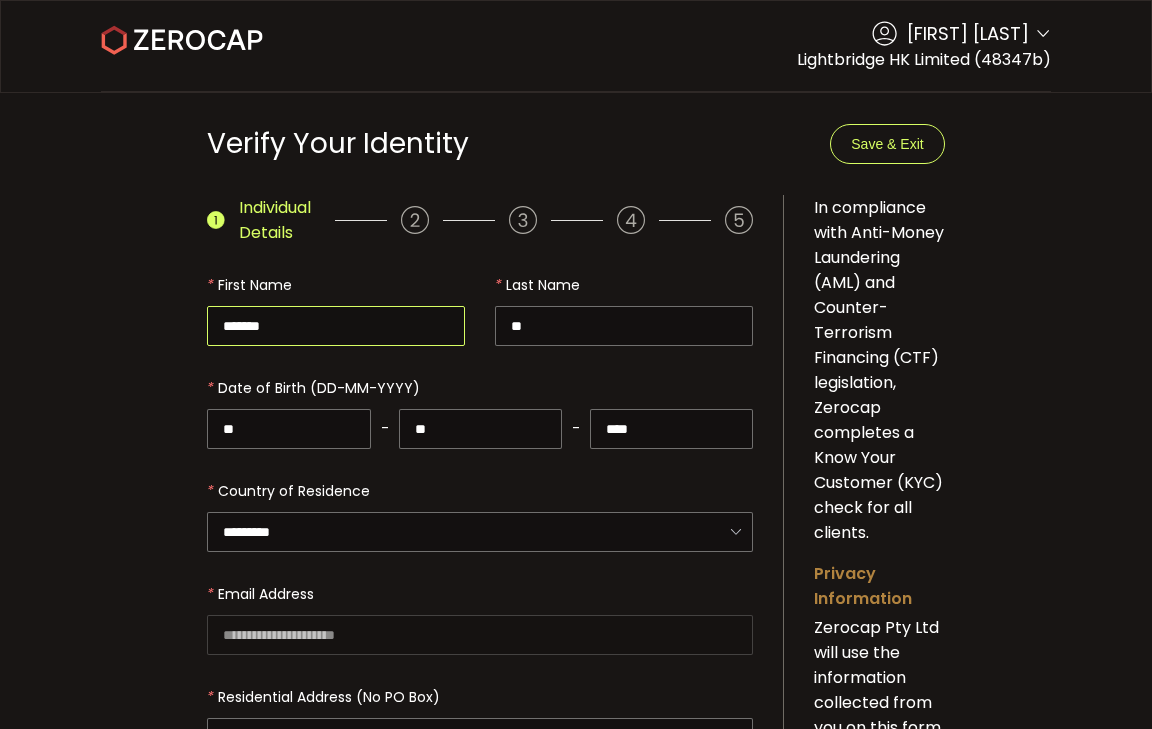 type on "*******" 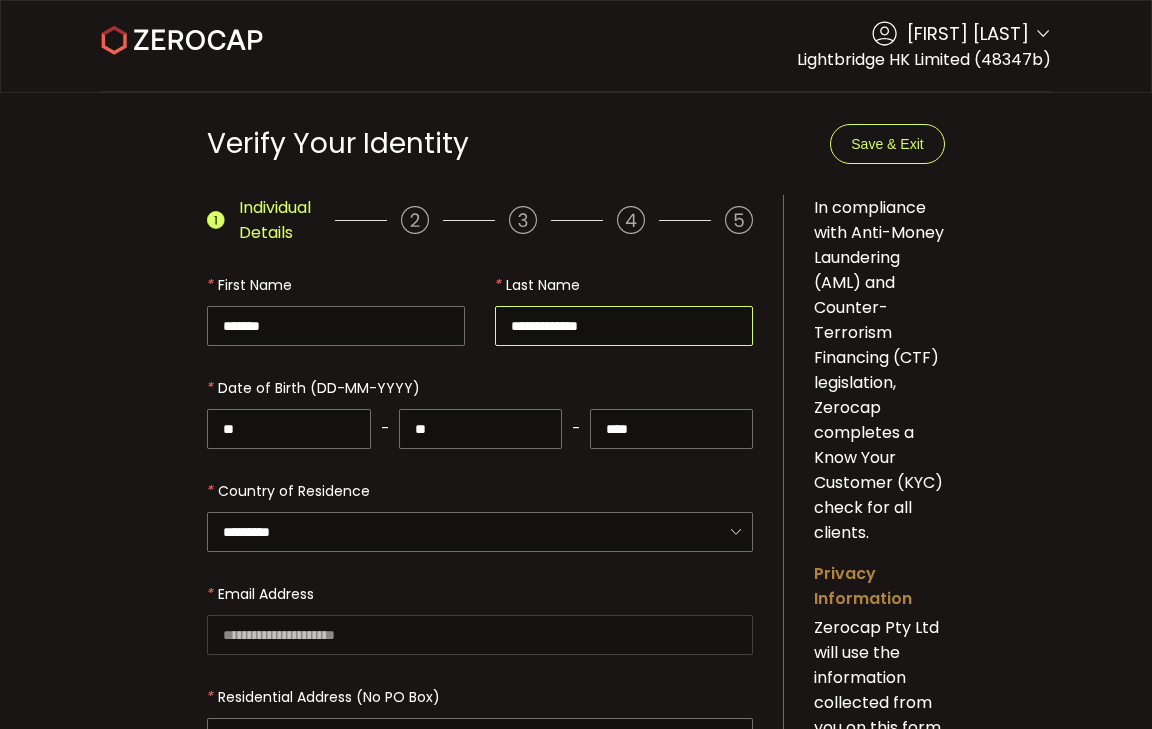 type on "**********" 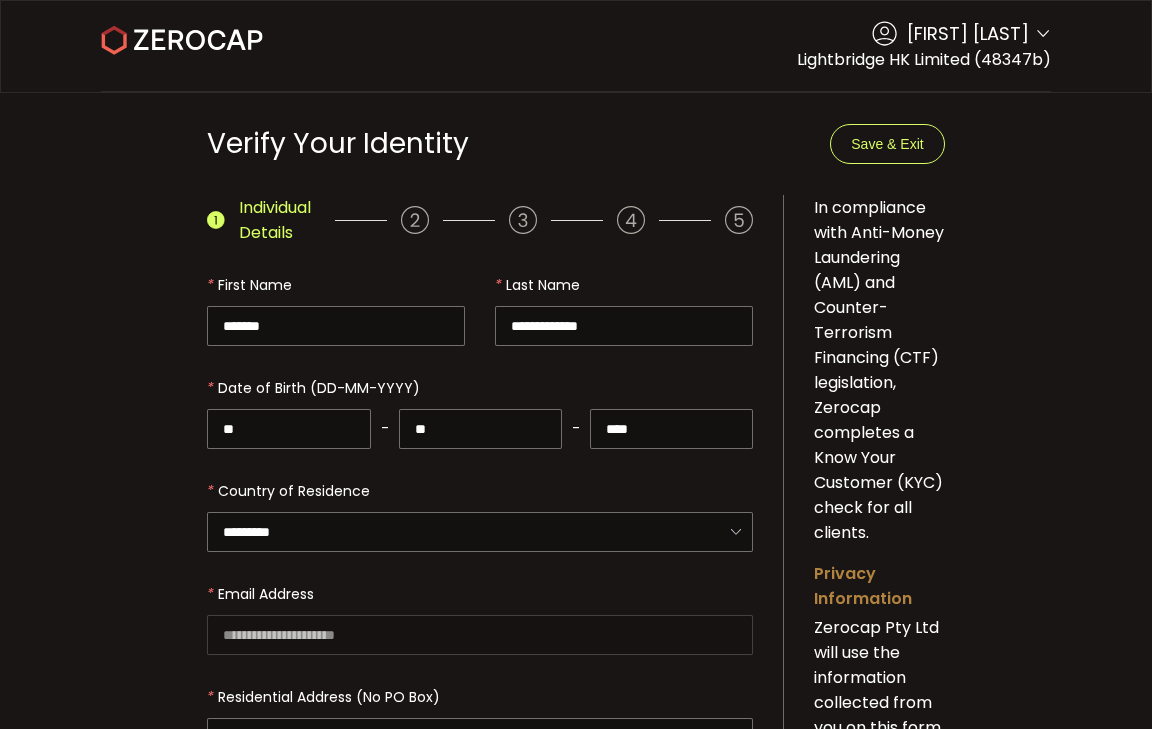 click on "**********" at bounding box center [576, 700] 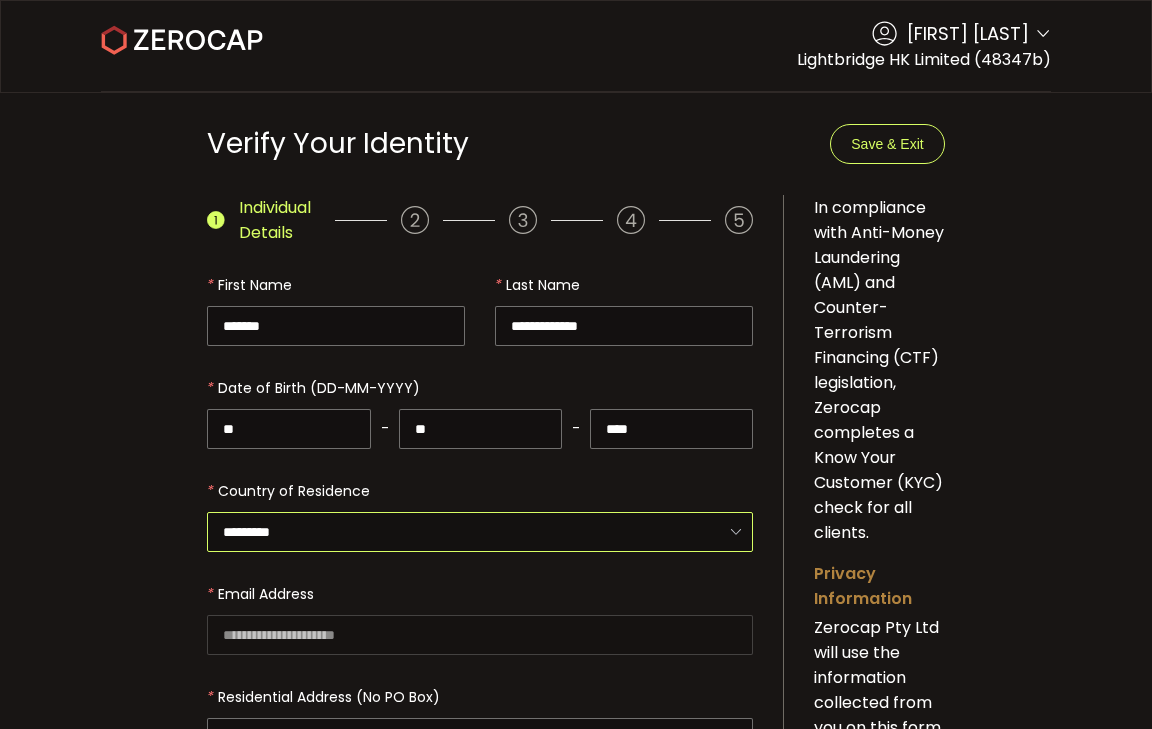 click on "*********" at bounding box center (480, 532) 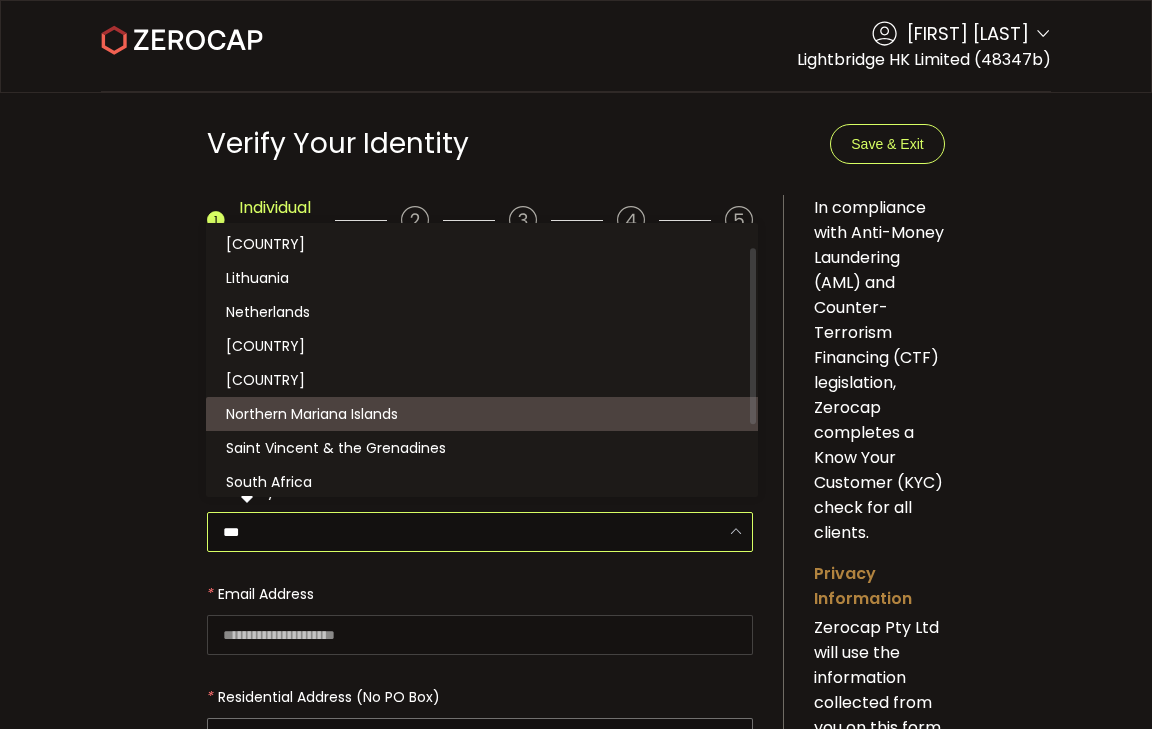 scroll, scrollTop: 0, scrollLeft: 0, axis: both 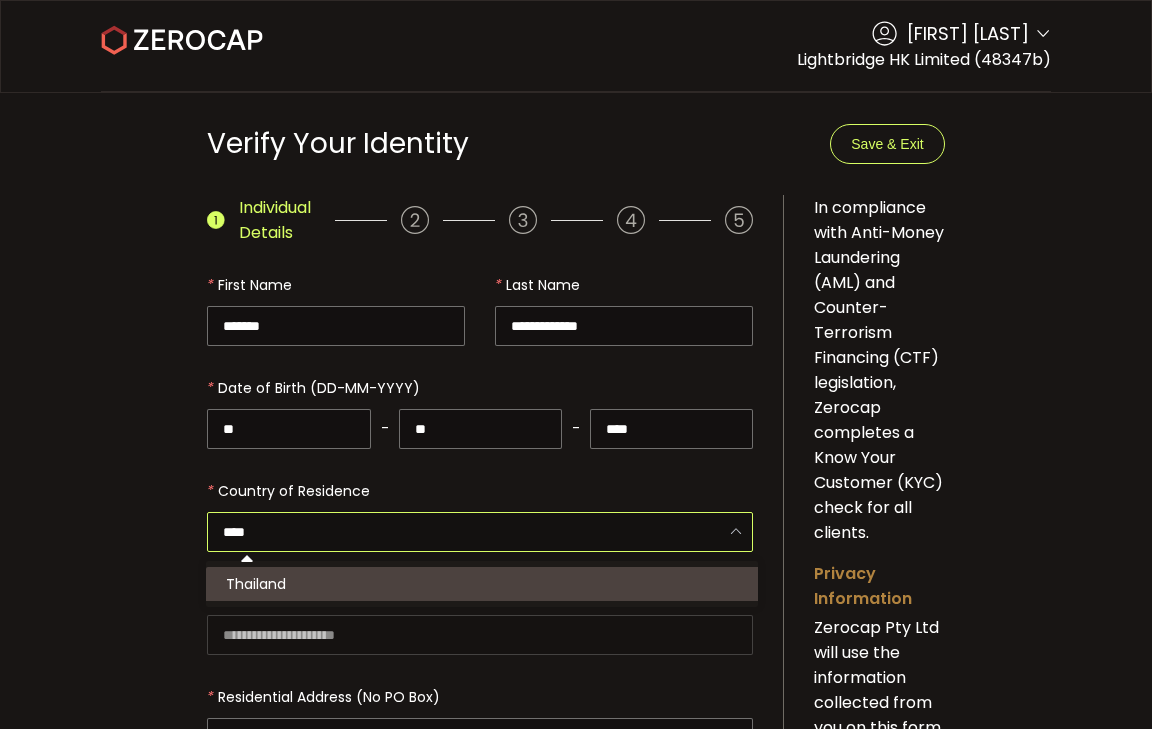 click on "Thailand" at bounding box center [485, 584] 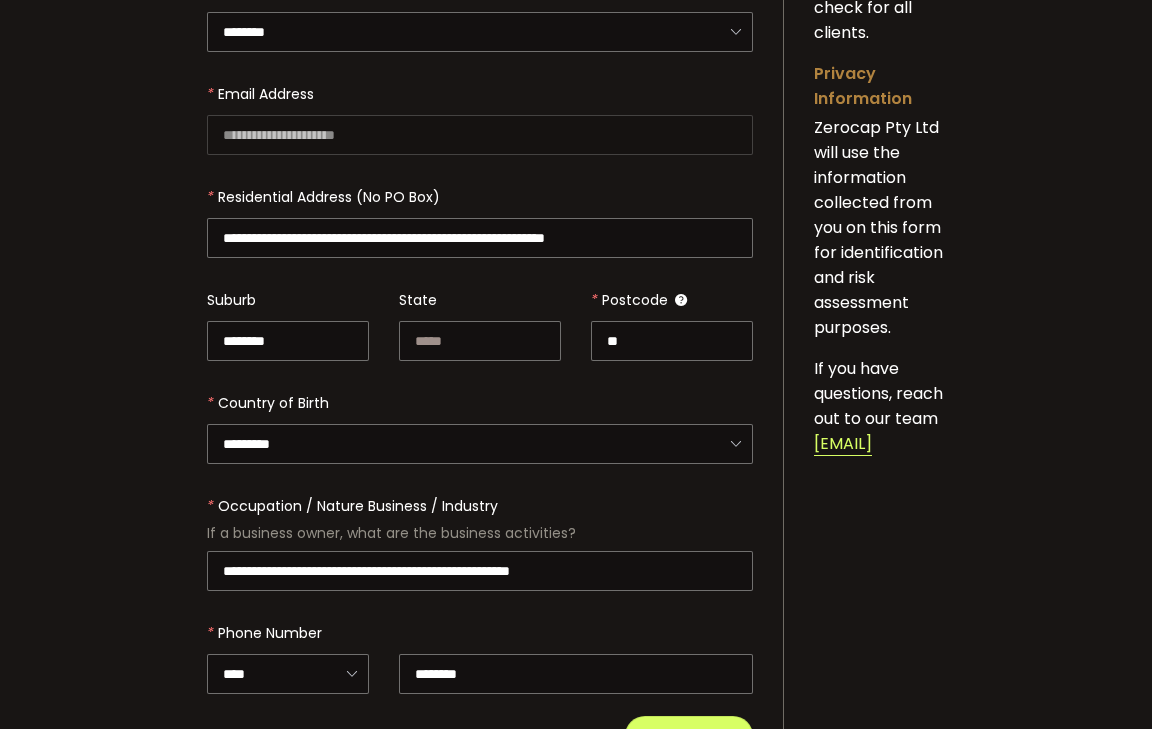 scroll, scrollTop: 570, scrollLeft: 0, axis: vertical 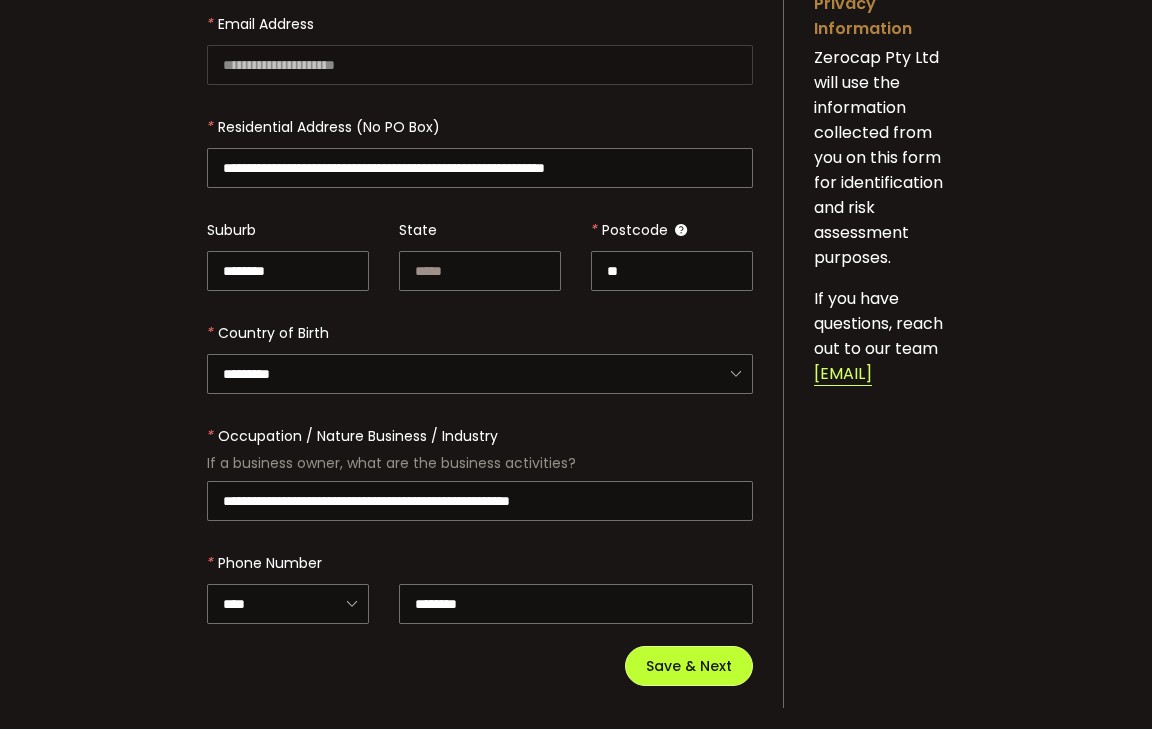 click on "Save & Next" at bounding box center [689, 666] 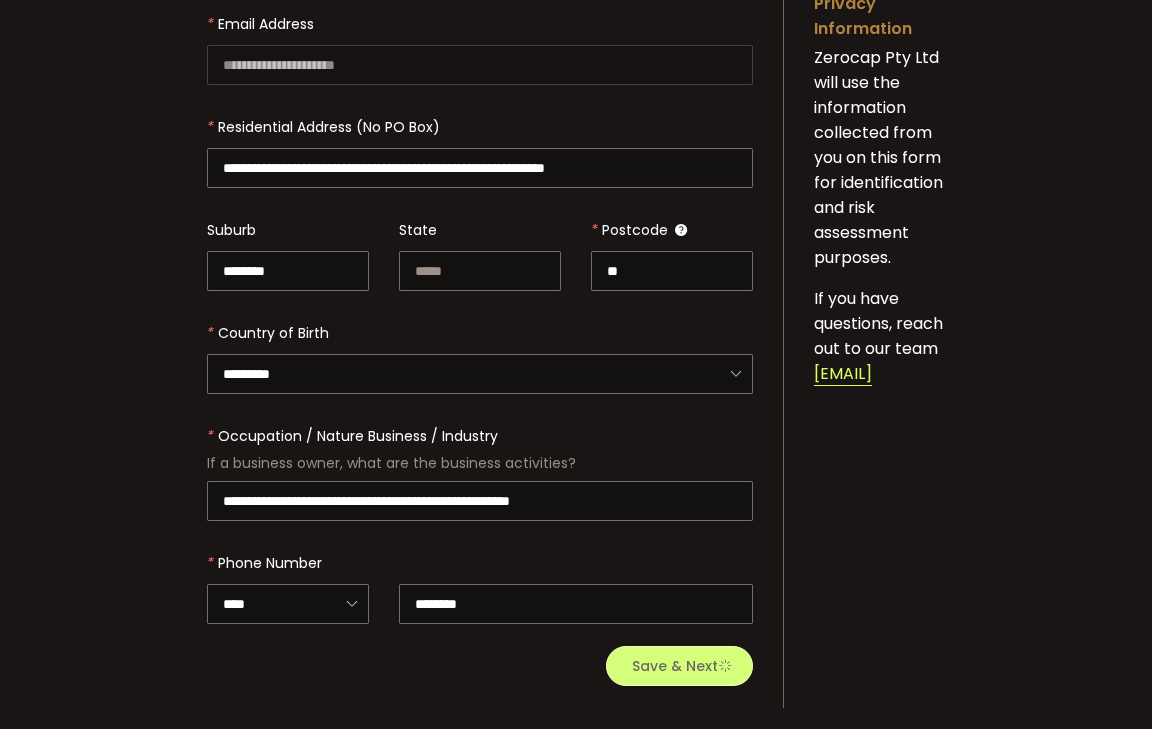 type 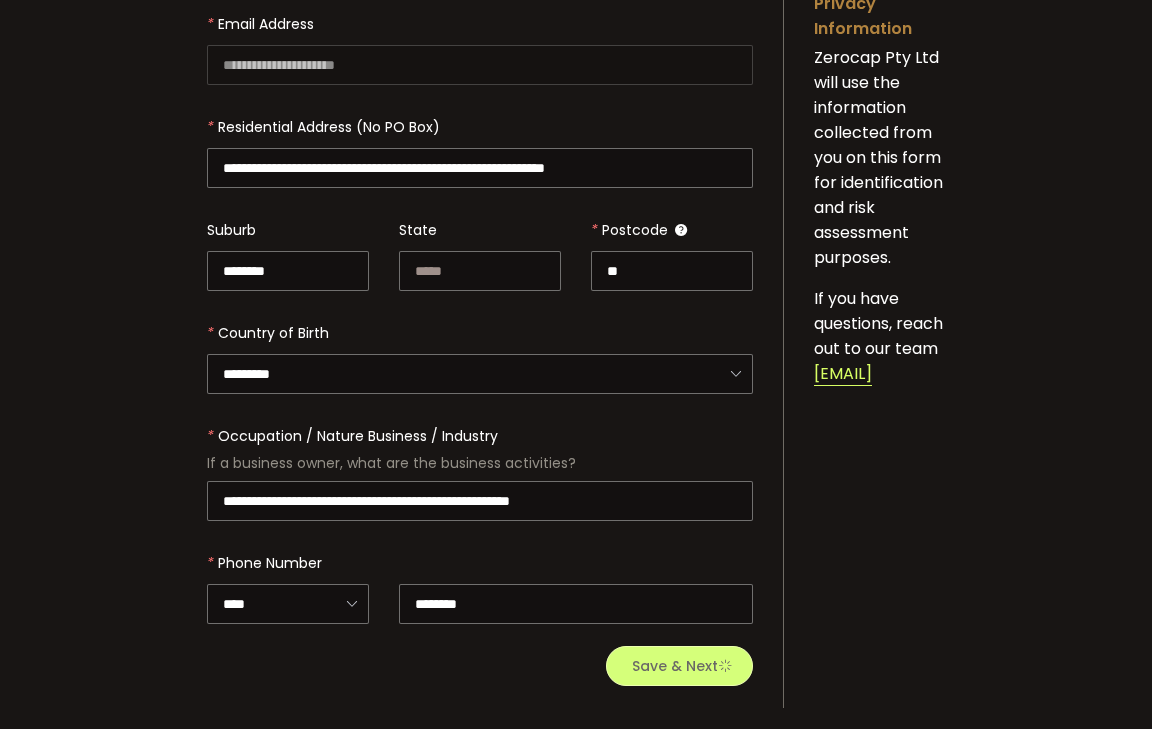 type 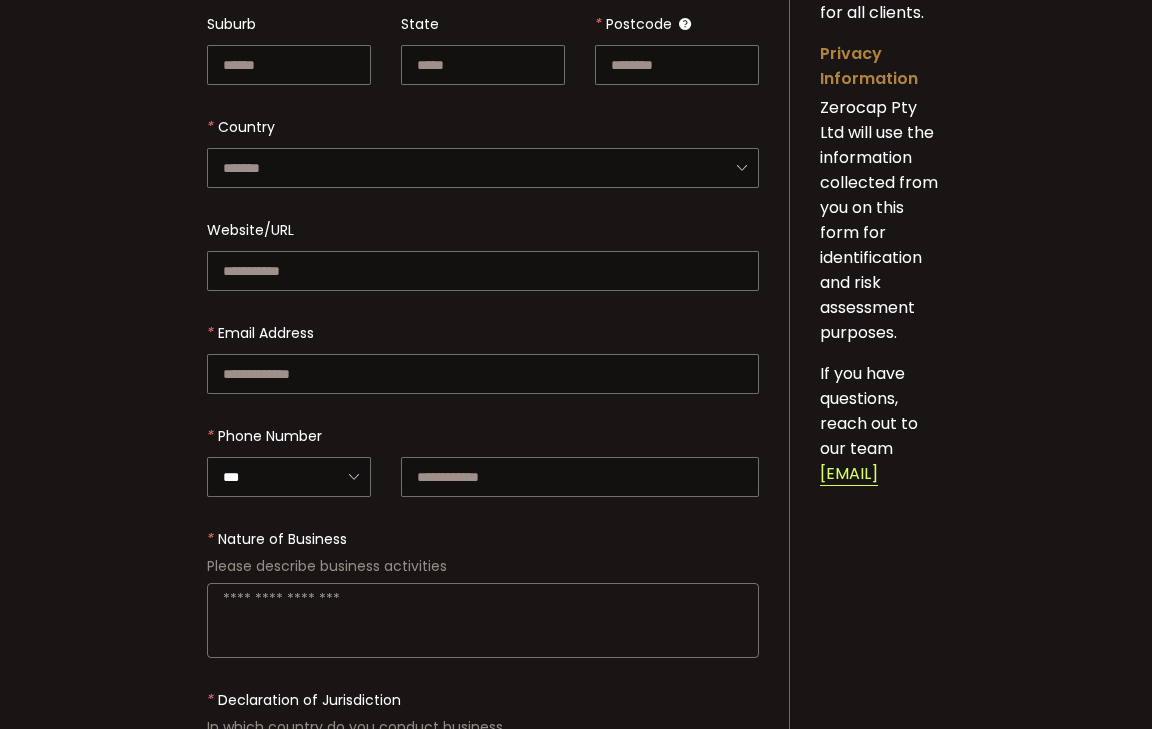 scroll, scrollTop: 0, scrollLeft: 0, axis: both 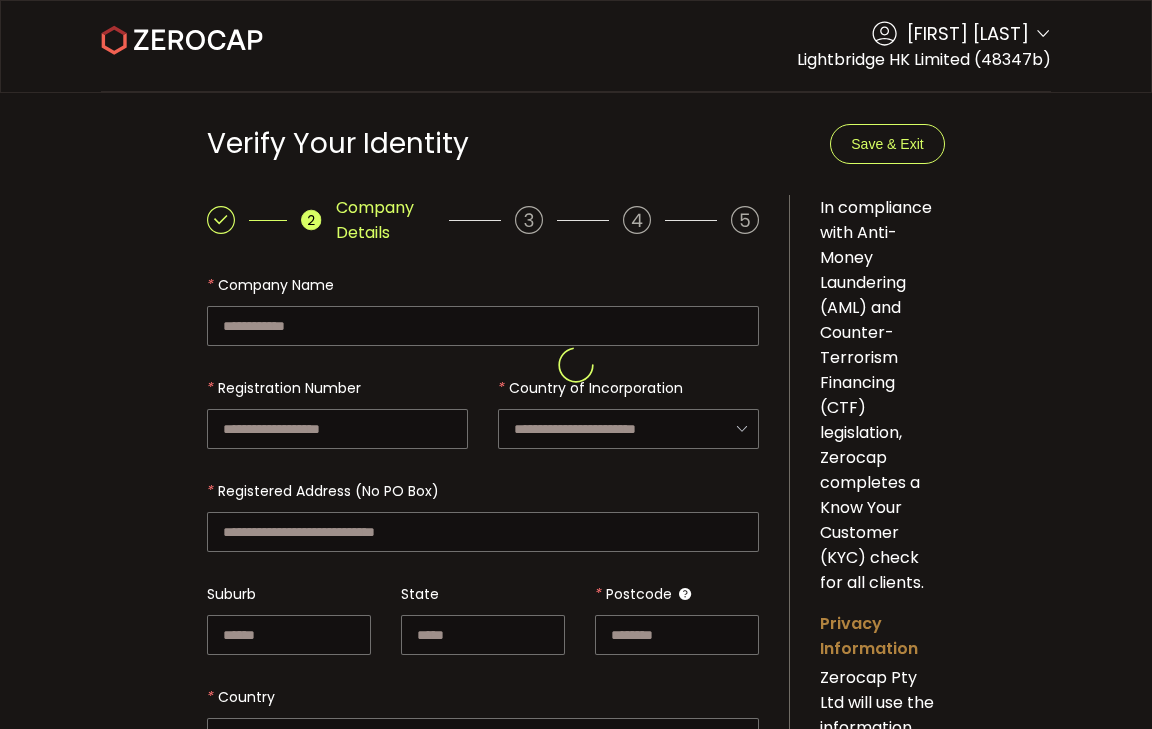 type on "**" 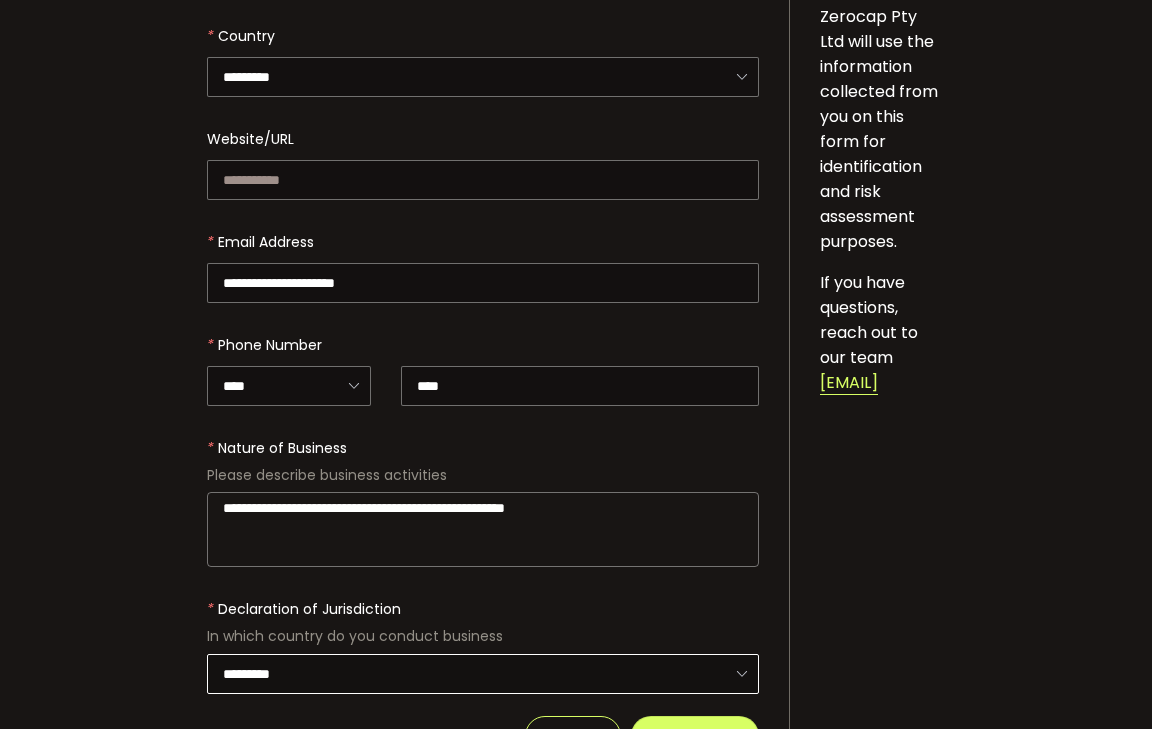 scroll, scrollTop: 731, scrollLeft: 0, axis: vertical 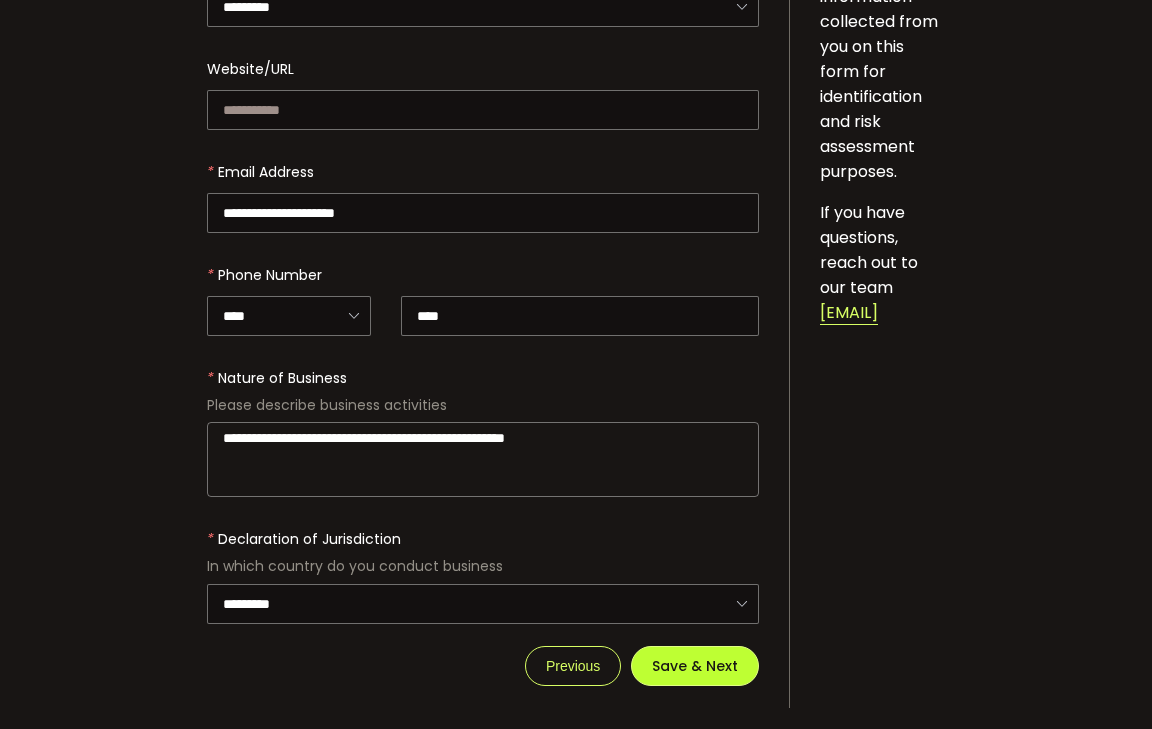 click on "Save & Next" at bounding box center [695, 666] 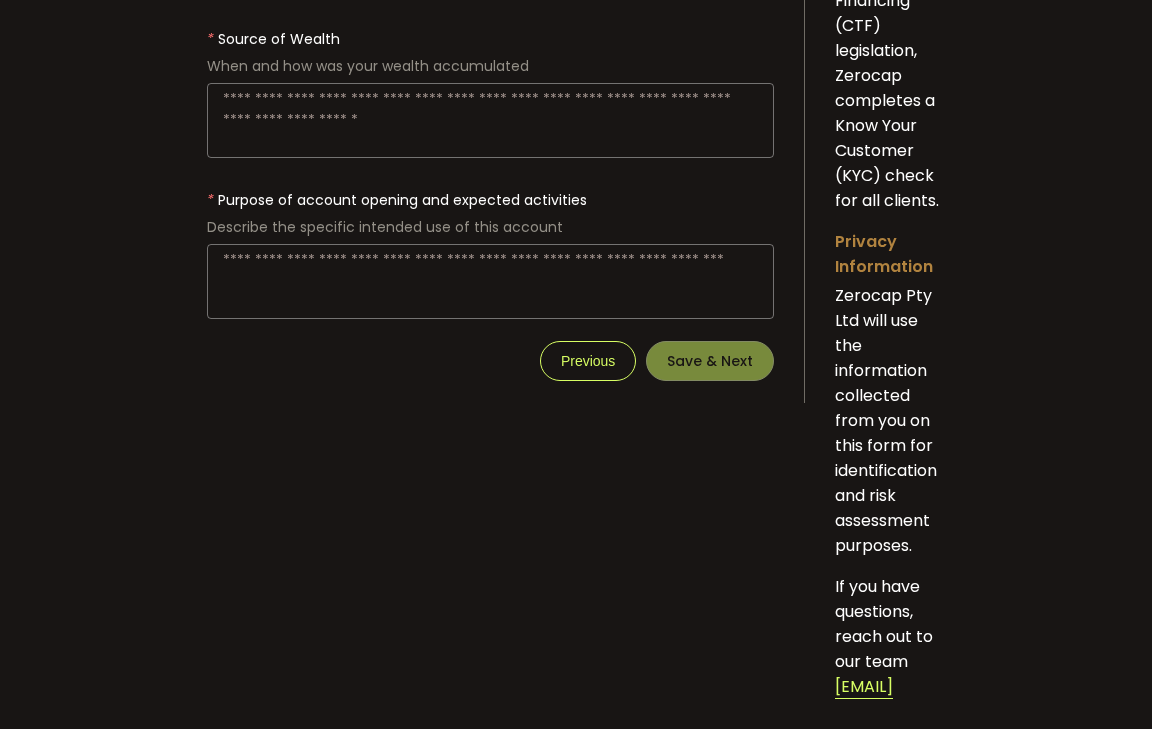 scroll, scrollTop: 0, scrollLeft: 0, axis: both 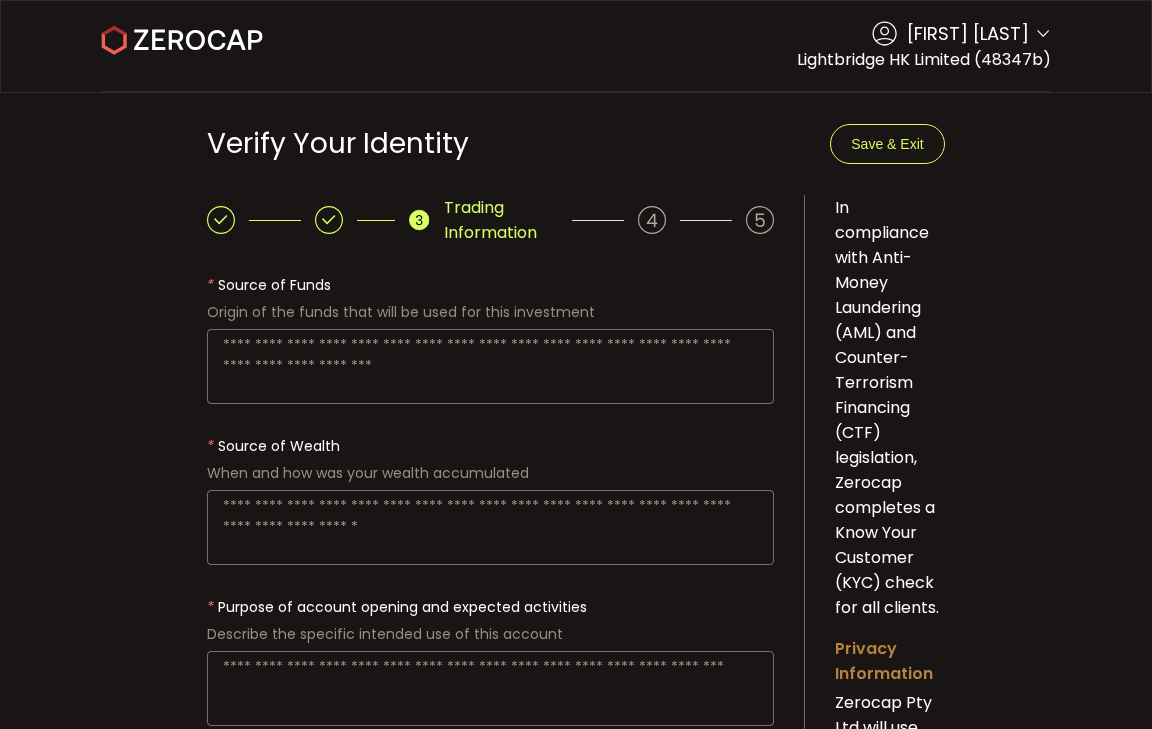 type on "**********" 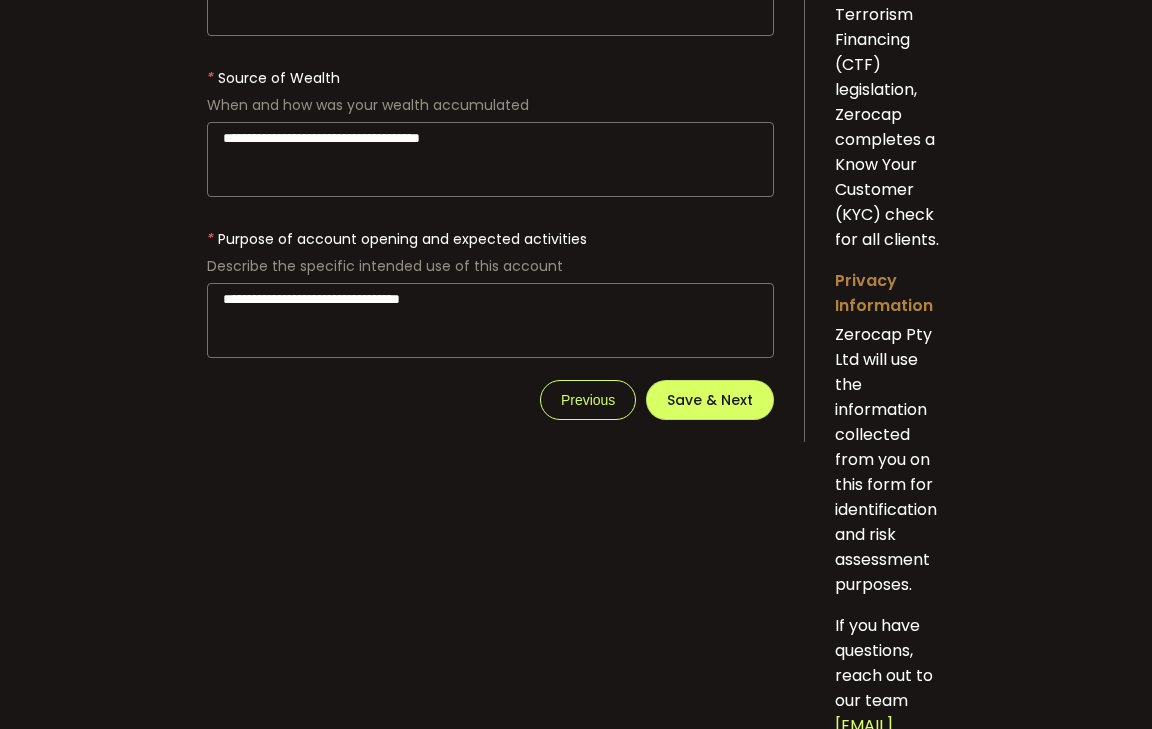 scroll, scrollTop: 432, scrollLeft: 0, axis: vertical 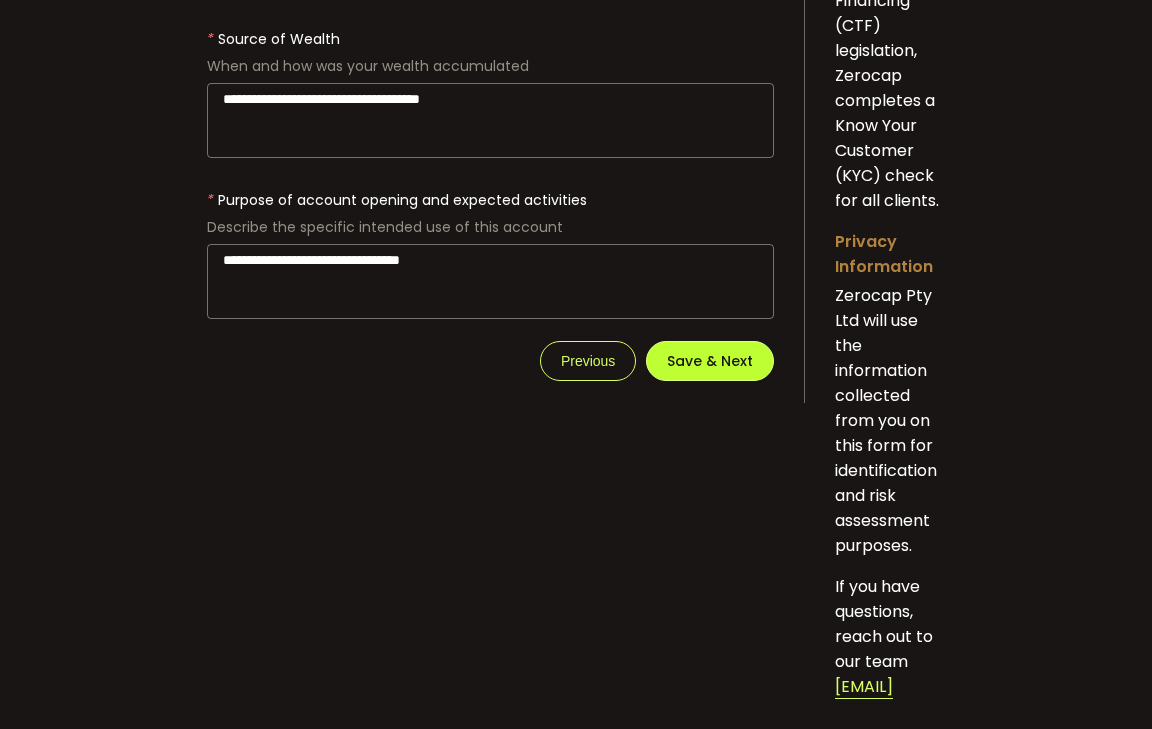 click on "Save & Next" at bounding box center (710, 361) 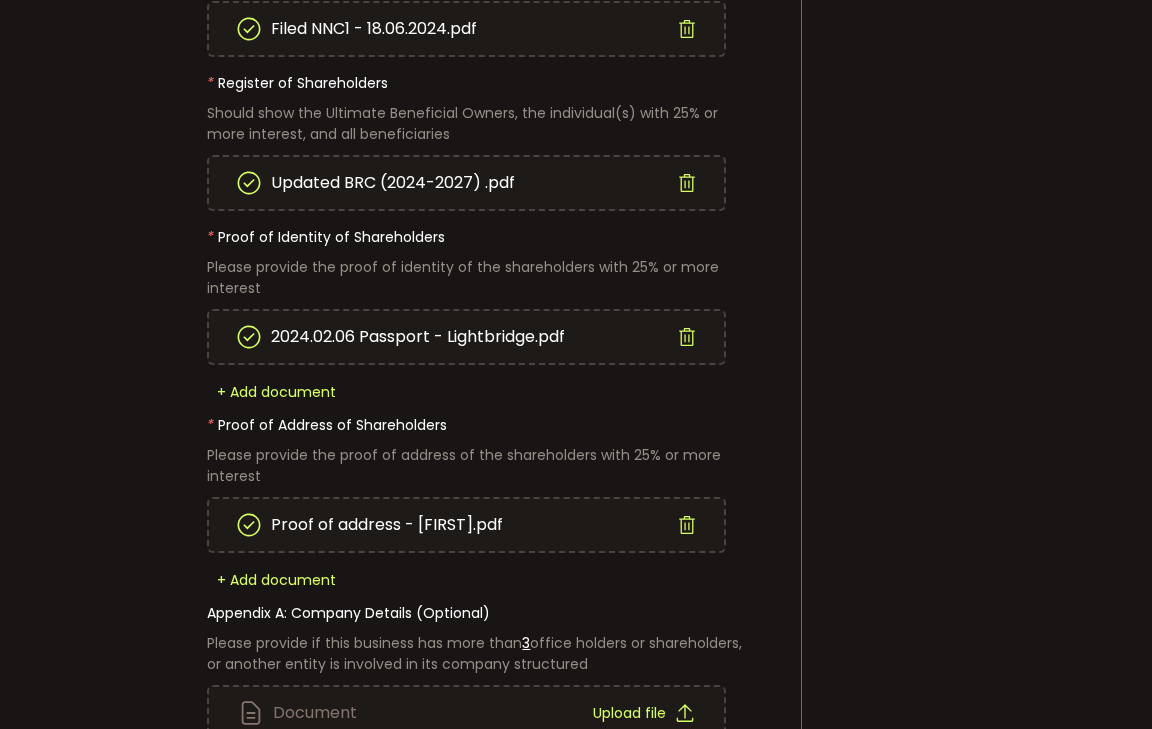 scroll, scrollTop: 1200, scrollLeft: 0, axis: vertical 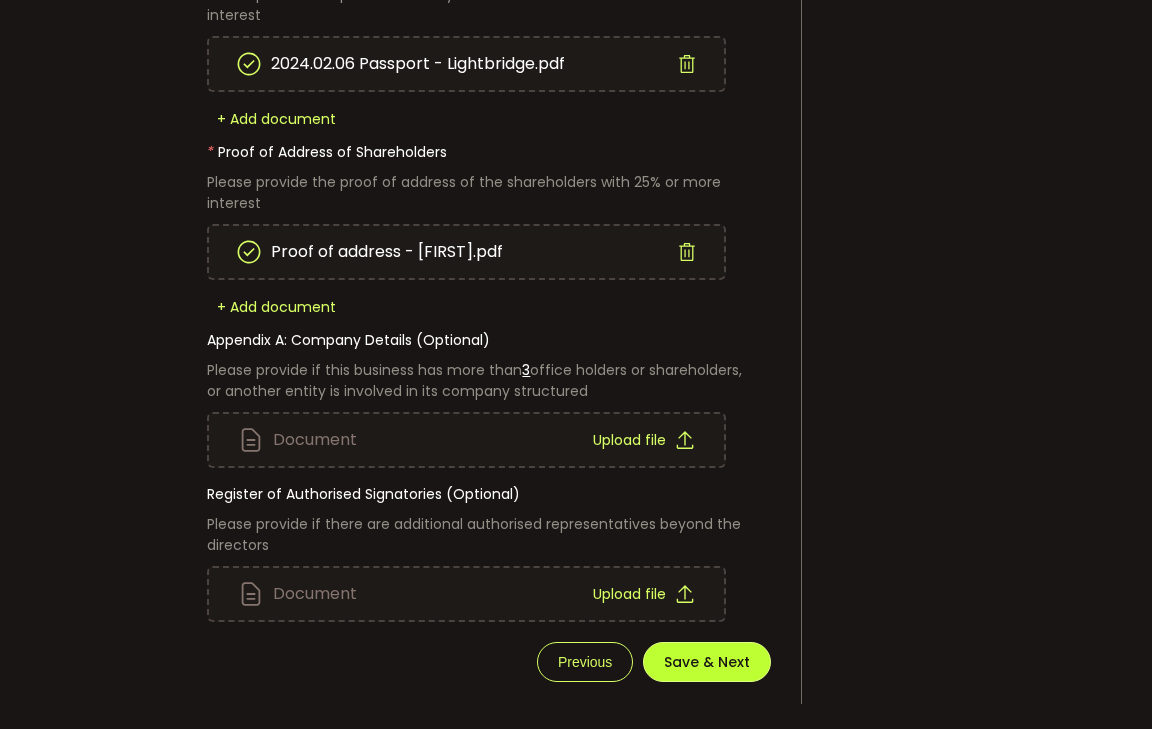 click on "Save & Next" at bounding box center [707, 662] 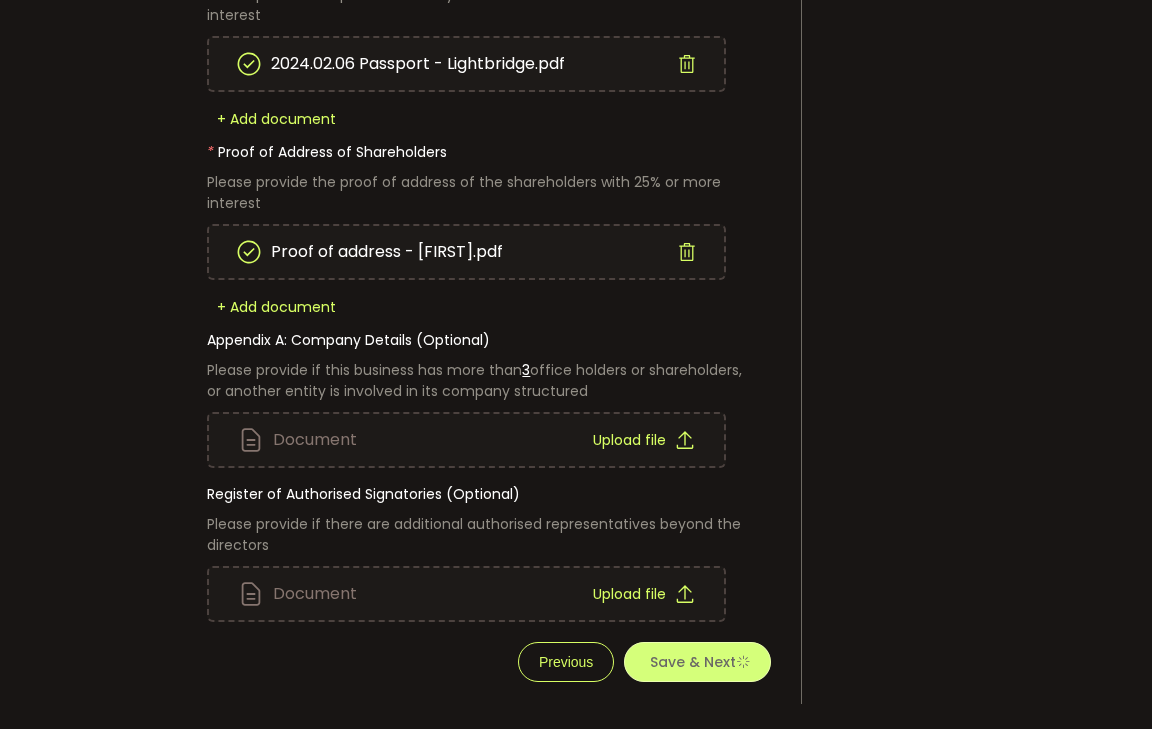 scroll, scrollTop: 0, scrollLeft: 0, axis: both 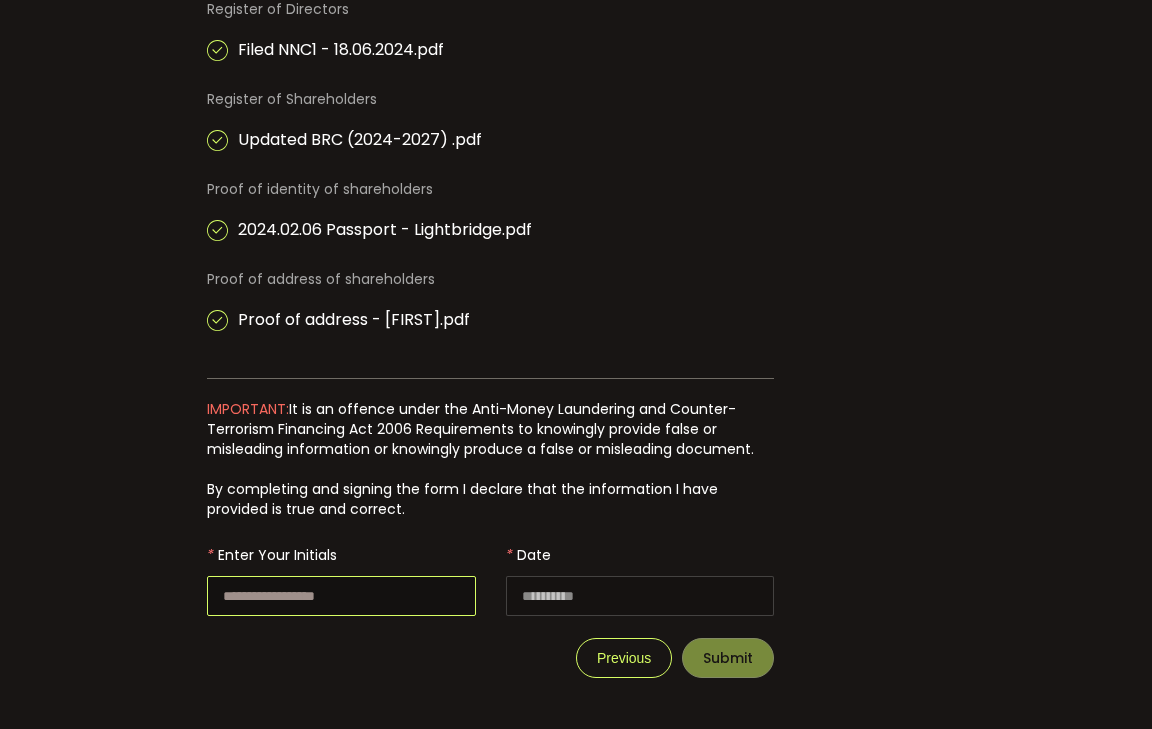 click at bounding box center [341, 596] 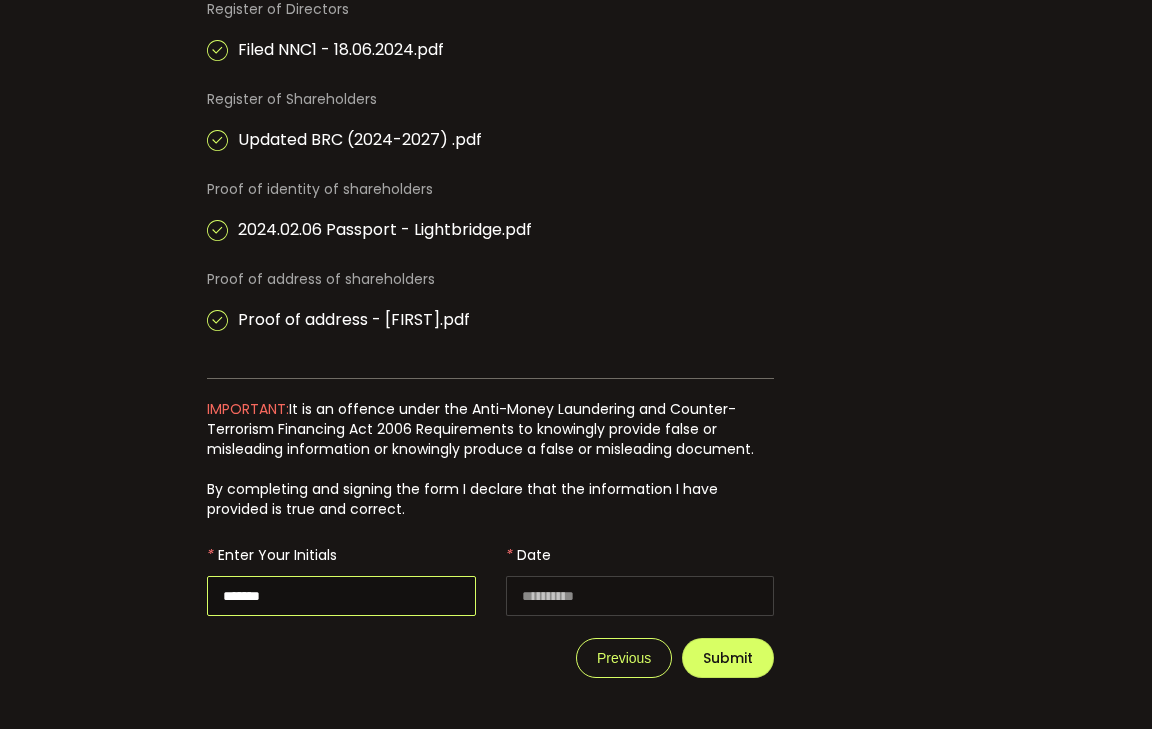 type on "*******" 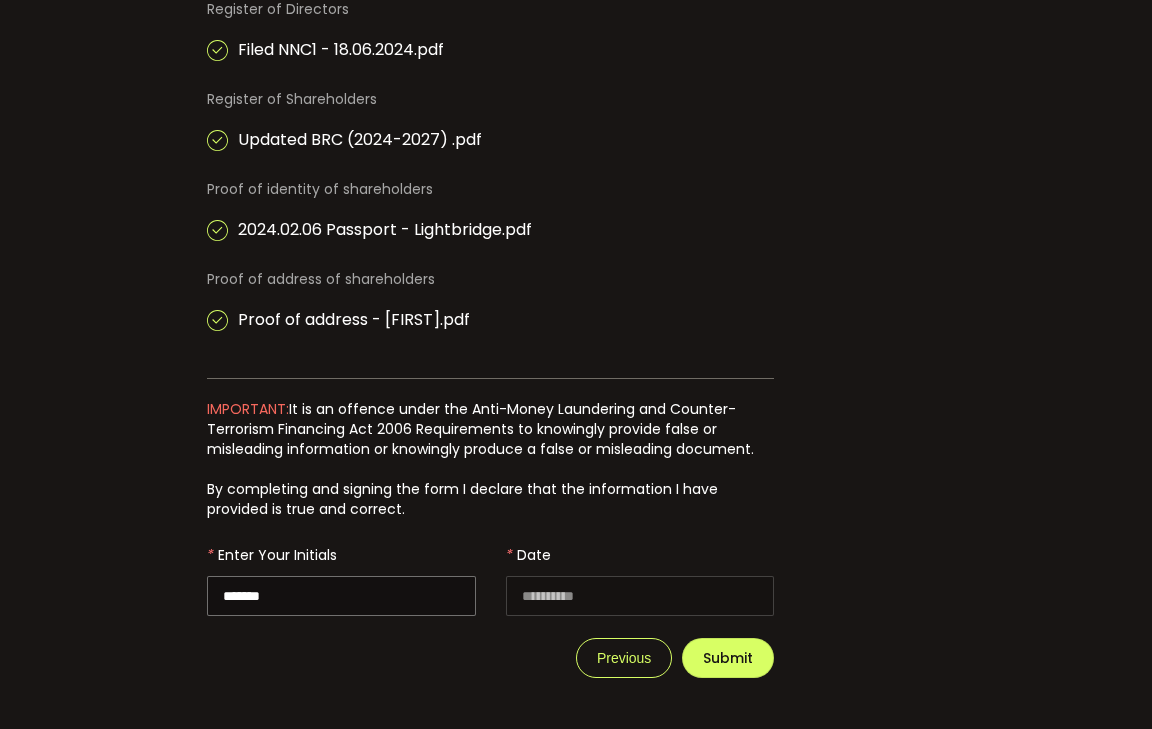 click on "Previous
Submit" at bounding box center (490, 658) 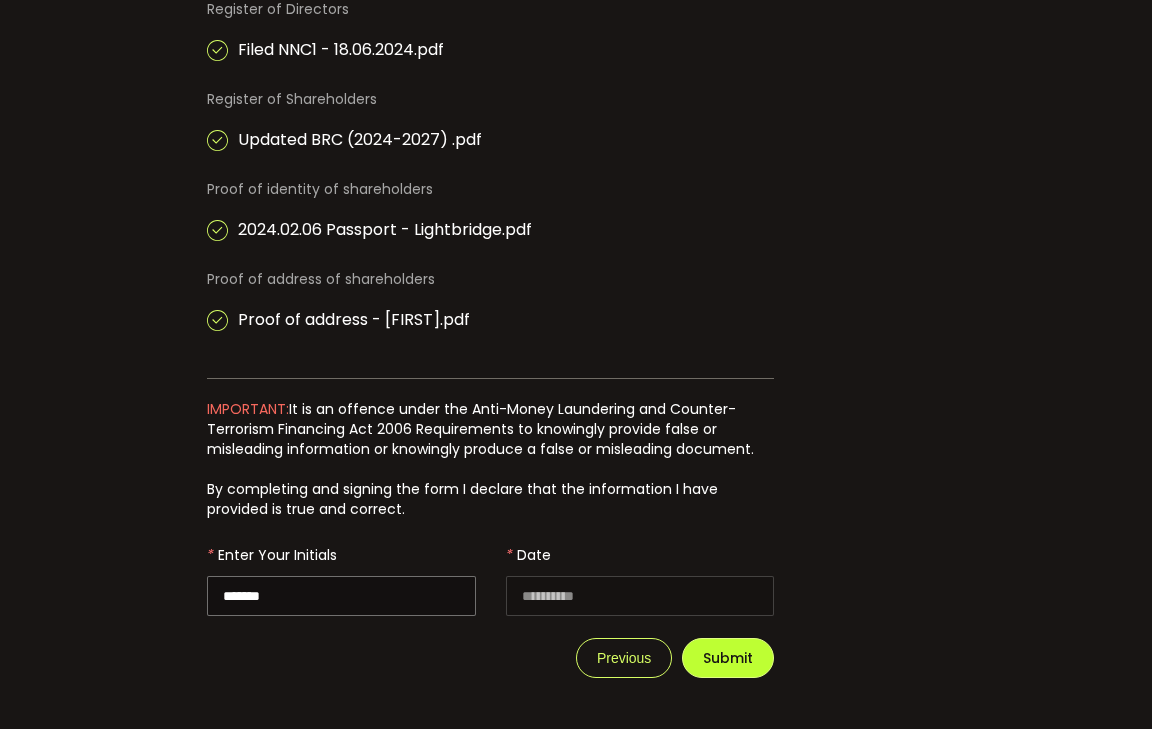 click on "Submit" at bounding box center (728, 658) 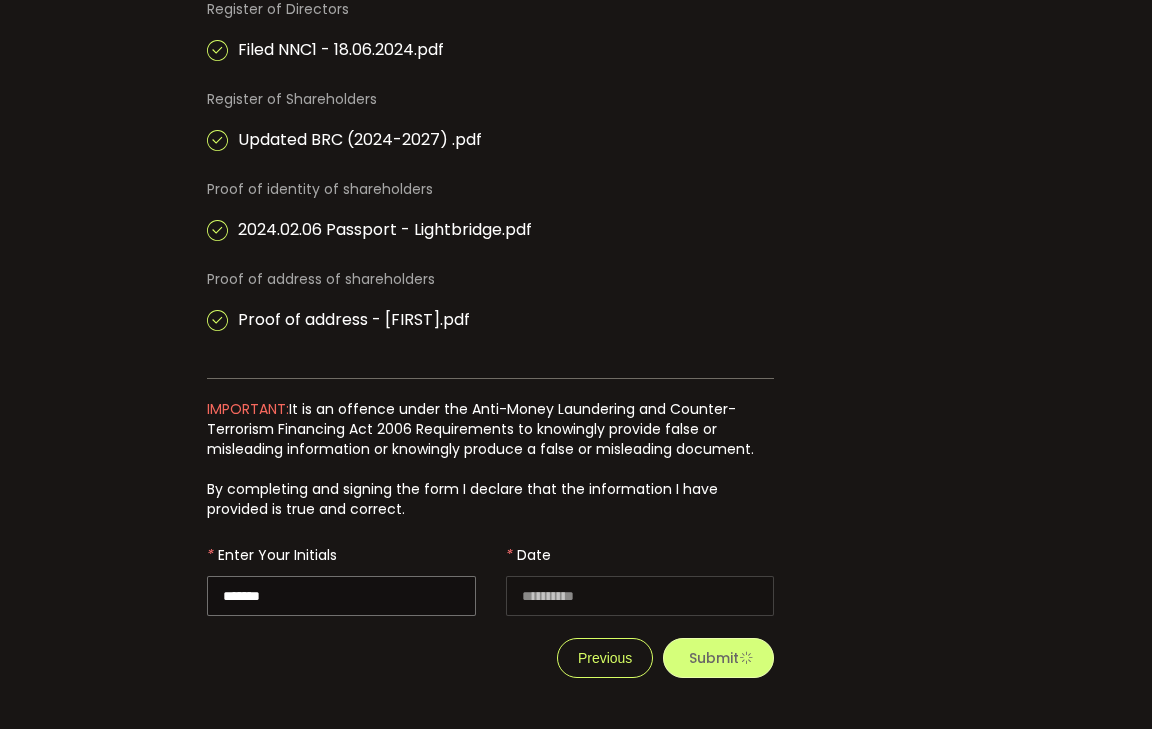 scroll, scrollTop: 0, scrollLeft: 0, axis: both 